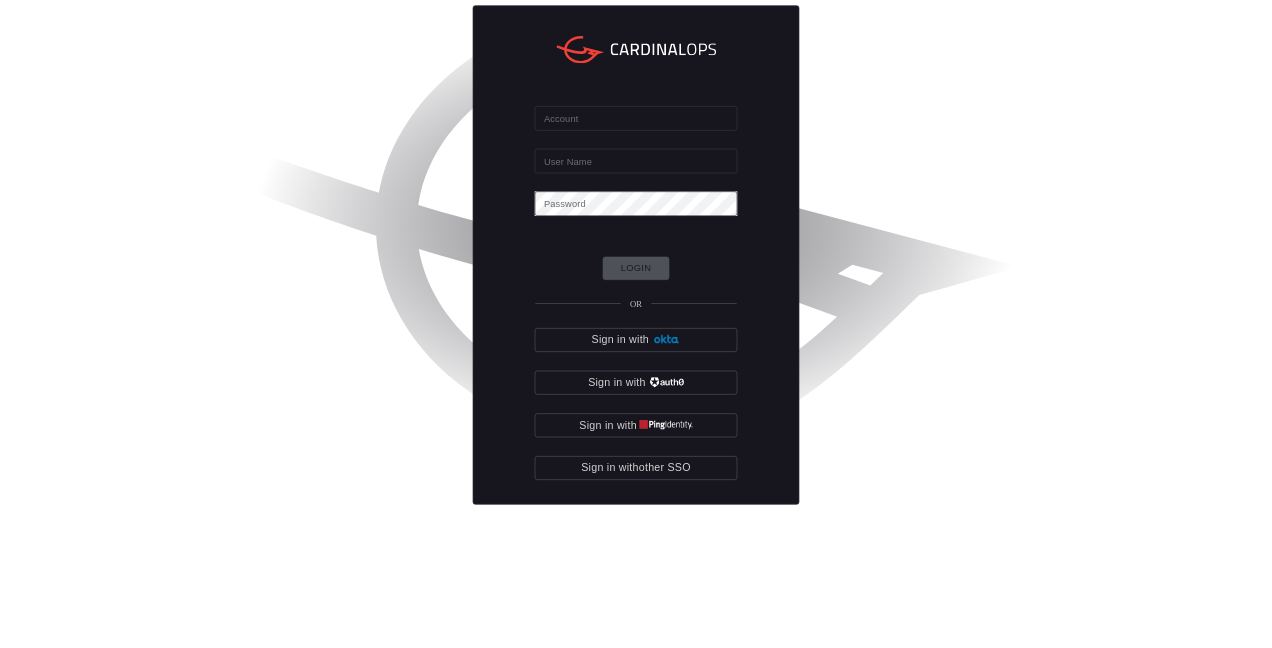 scroll, scrollTop: 0, scrollLeft: 0, axis: both 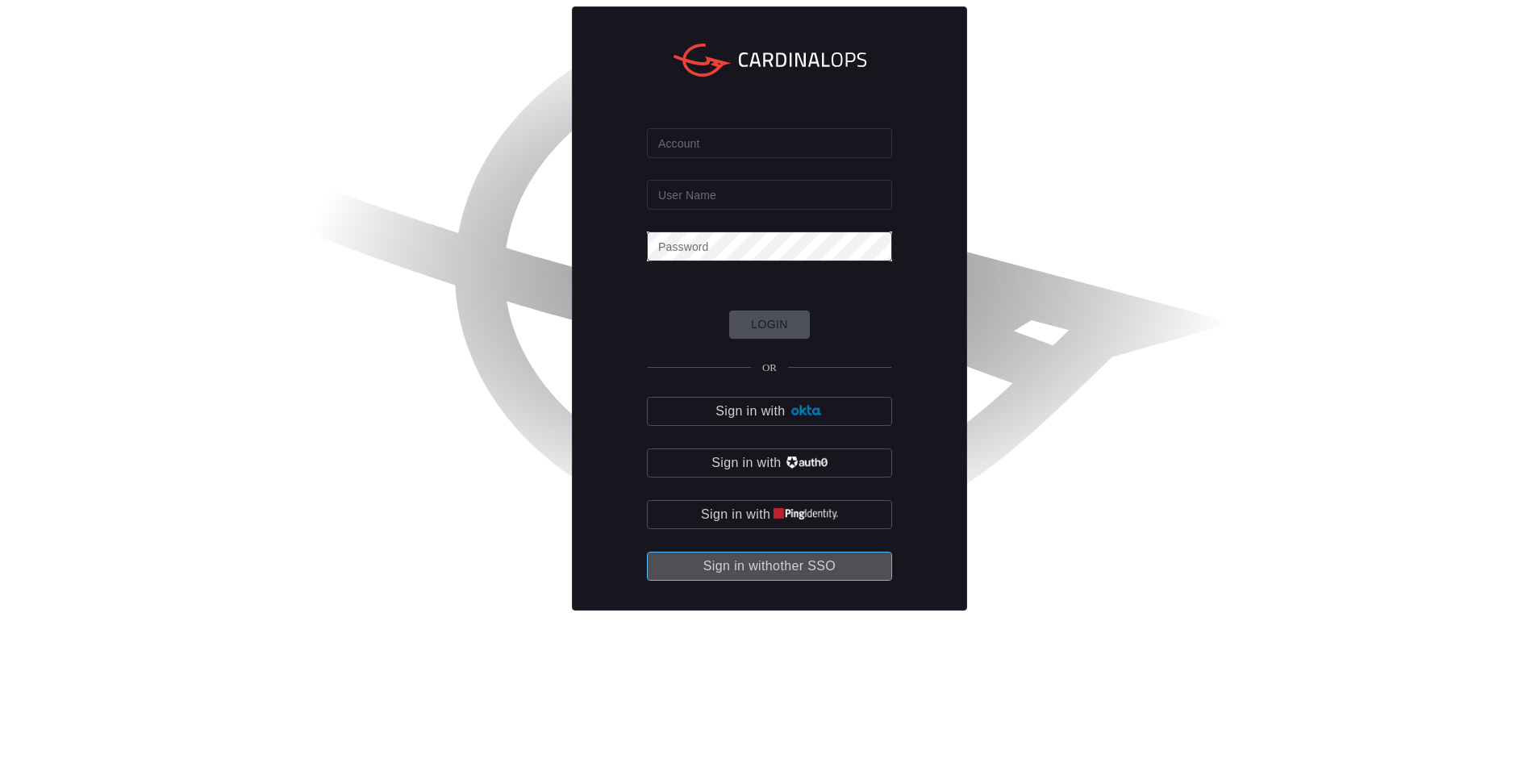 click on "Sign in with  other SSO" at bounding box center (770, 566) 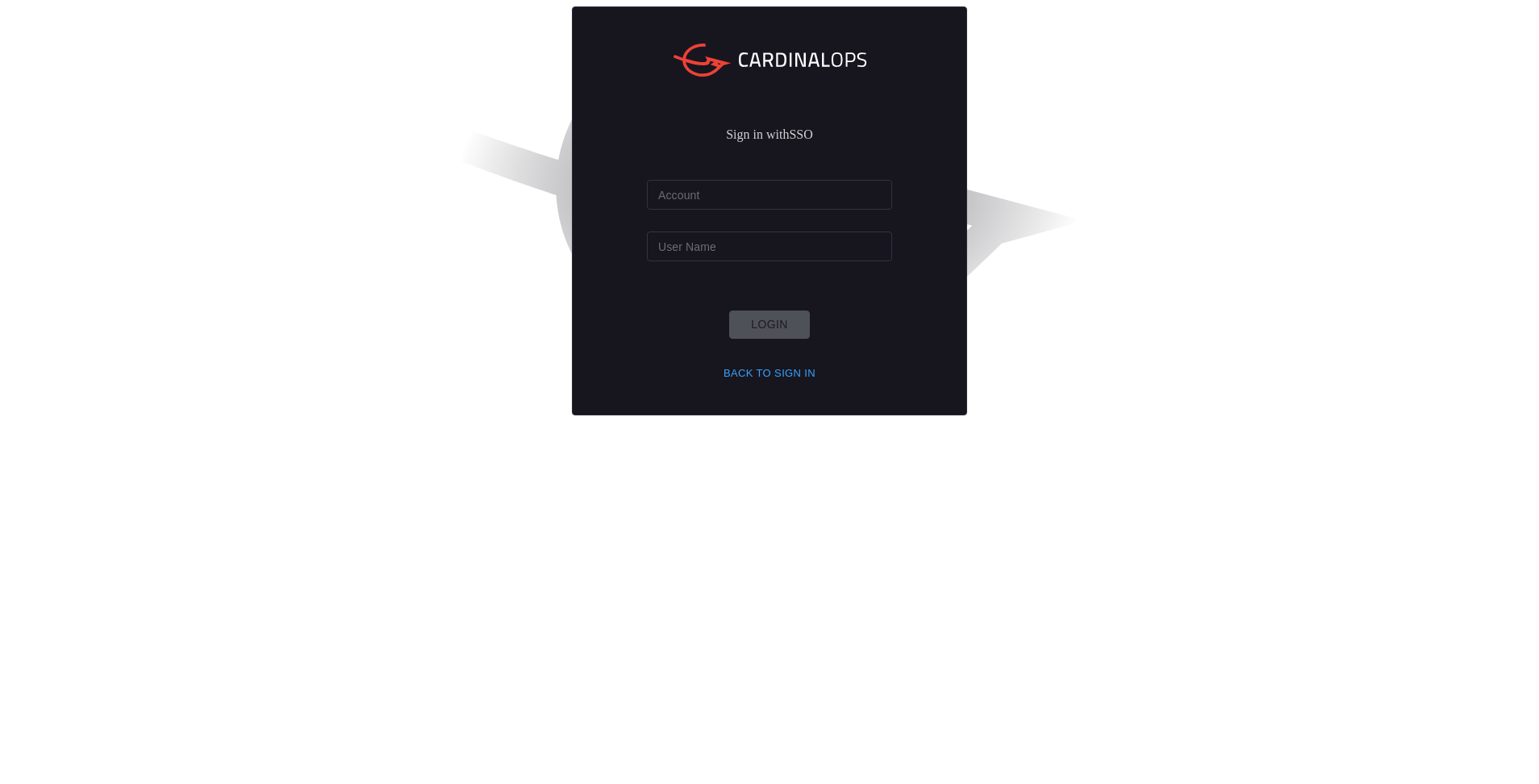 click on "Account" at bounding box center (770, 194) 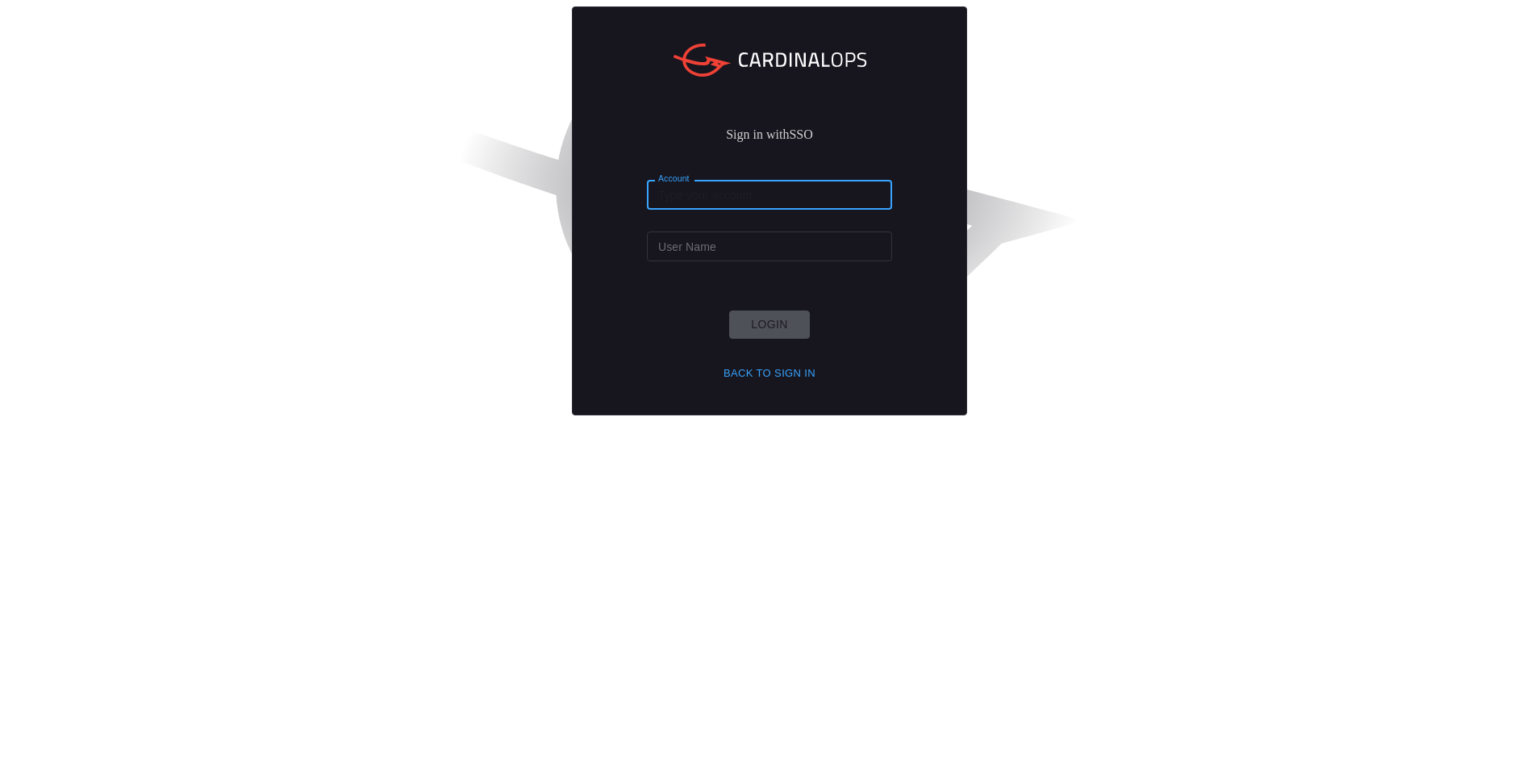 type on "Nokia" 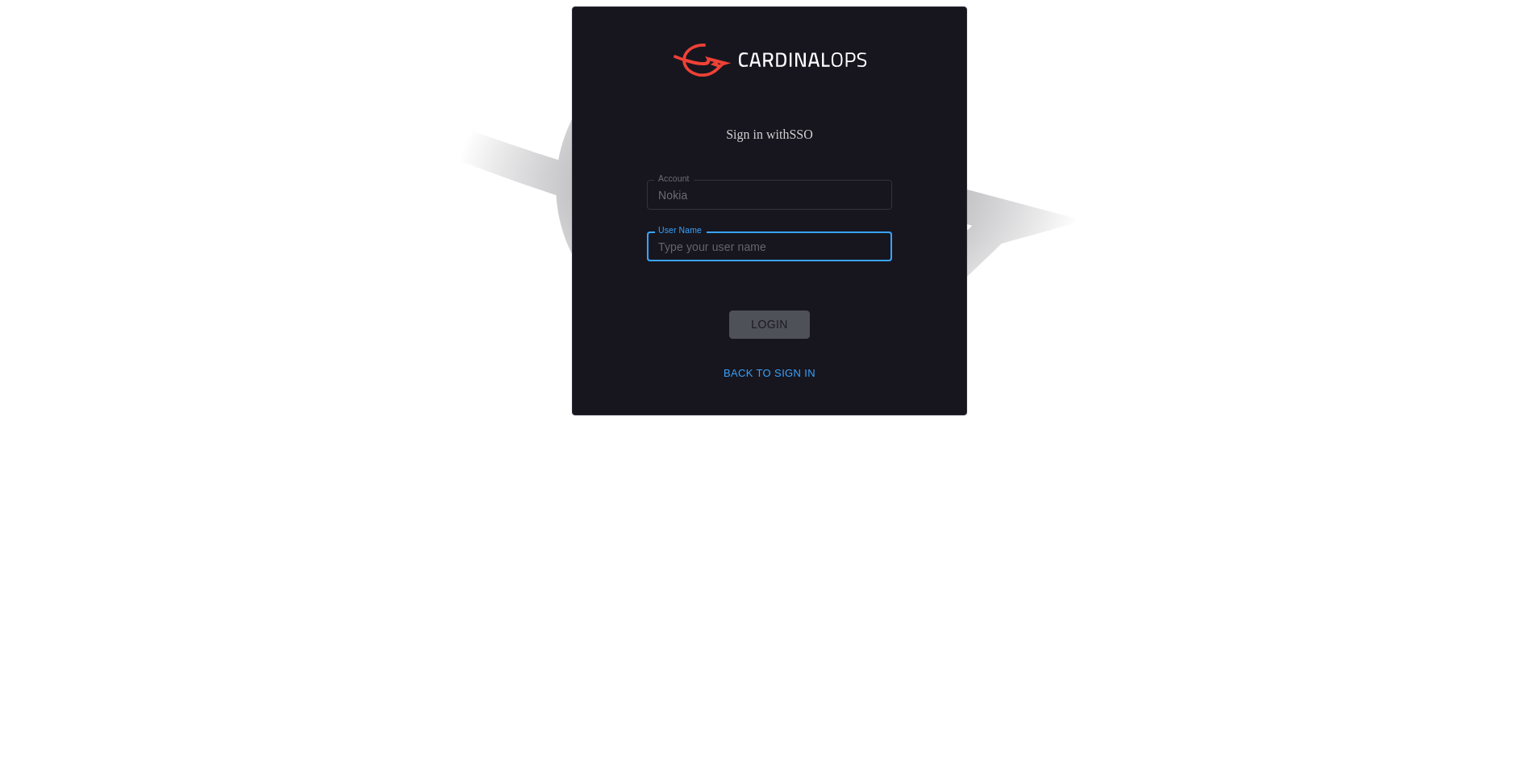 click on "User Name" at bounding box center (770, 246) 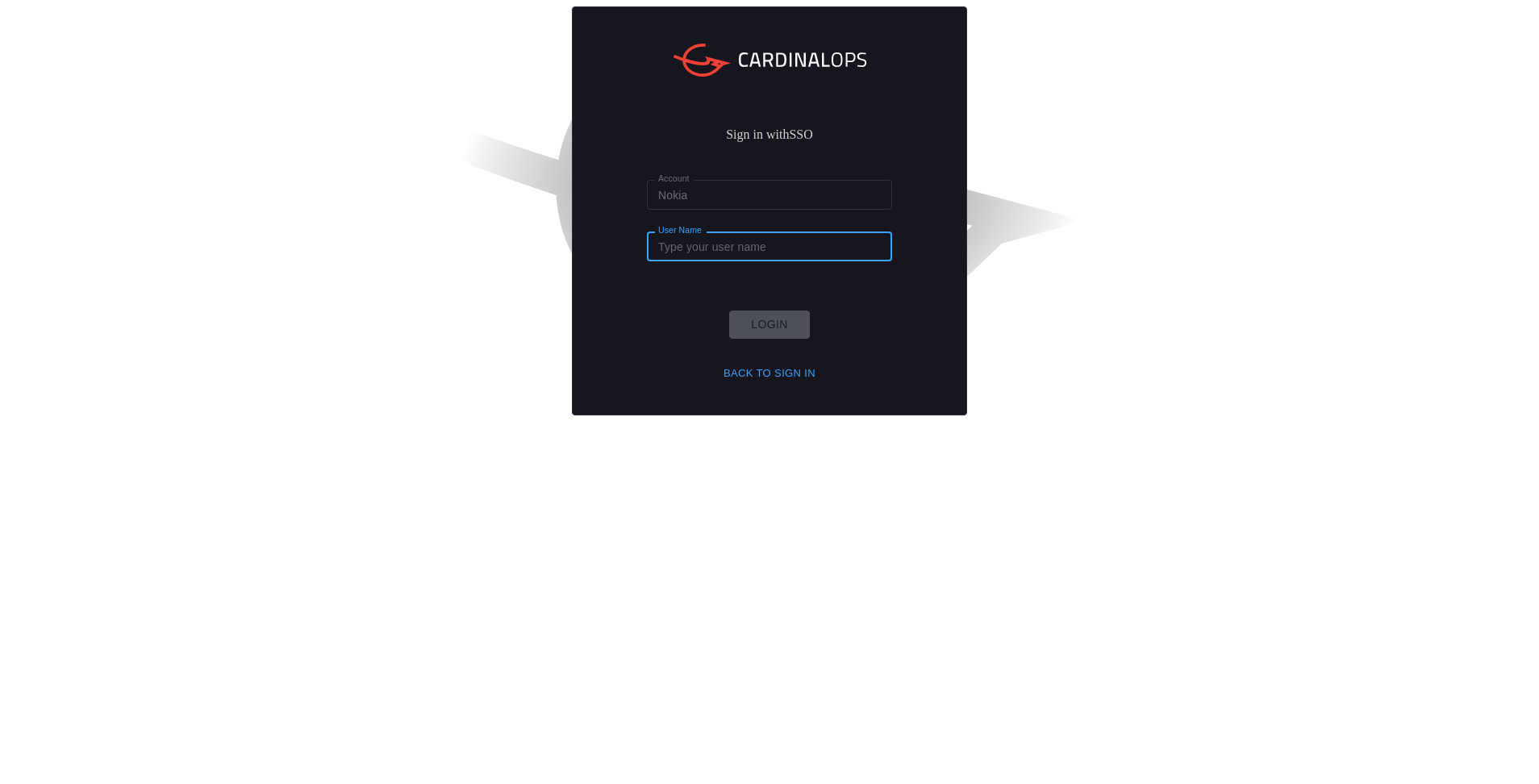 type on "[USERNAME]" 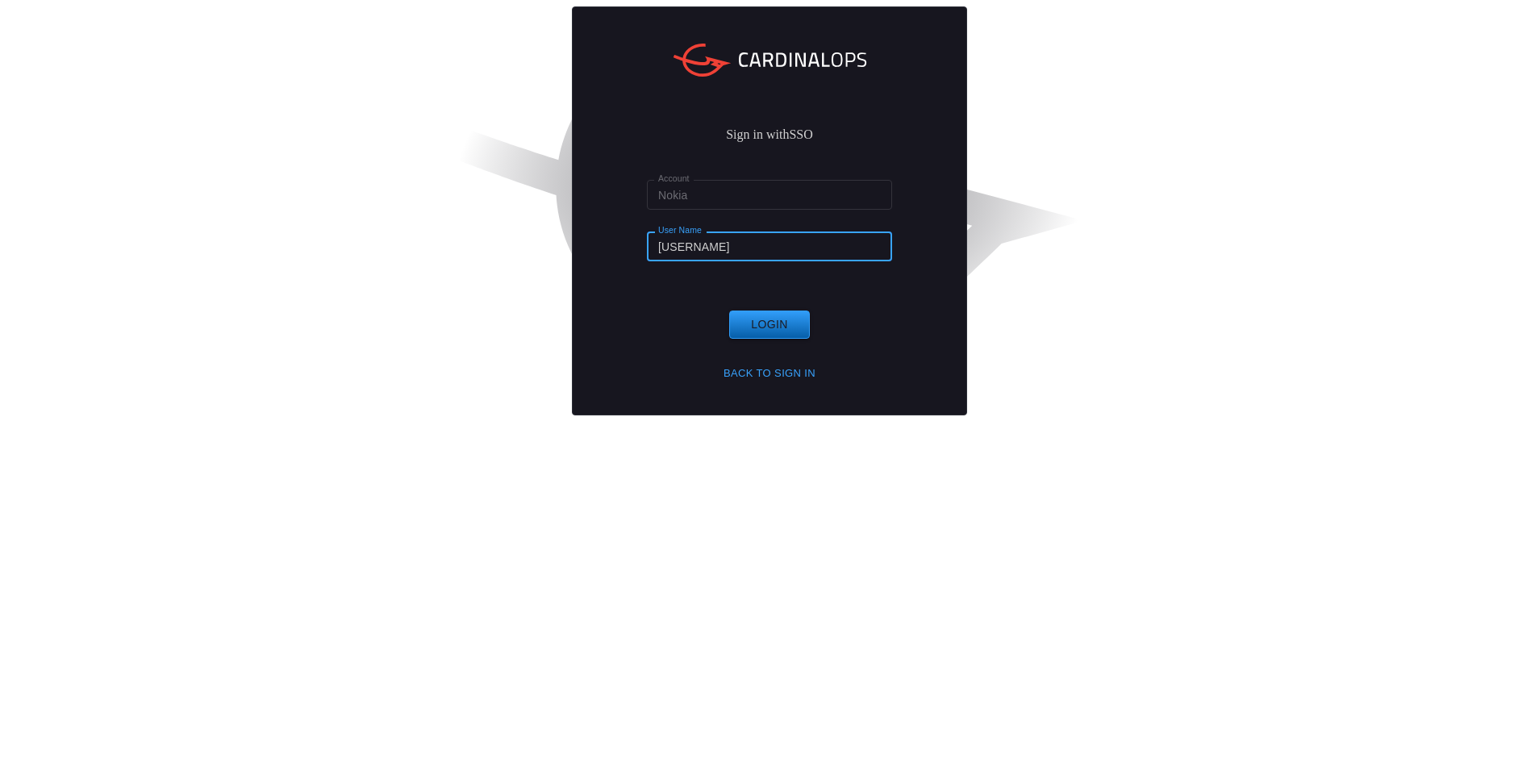 click on "Login" at bounding box center (770, 324) 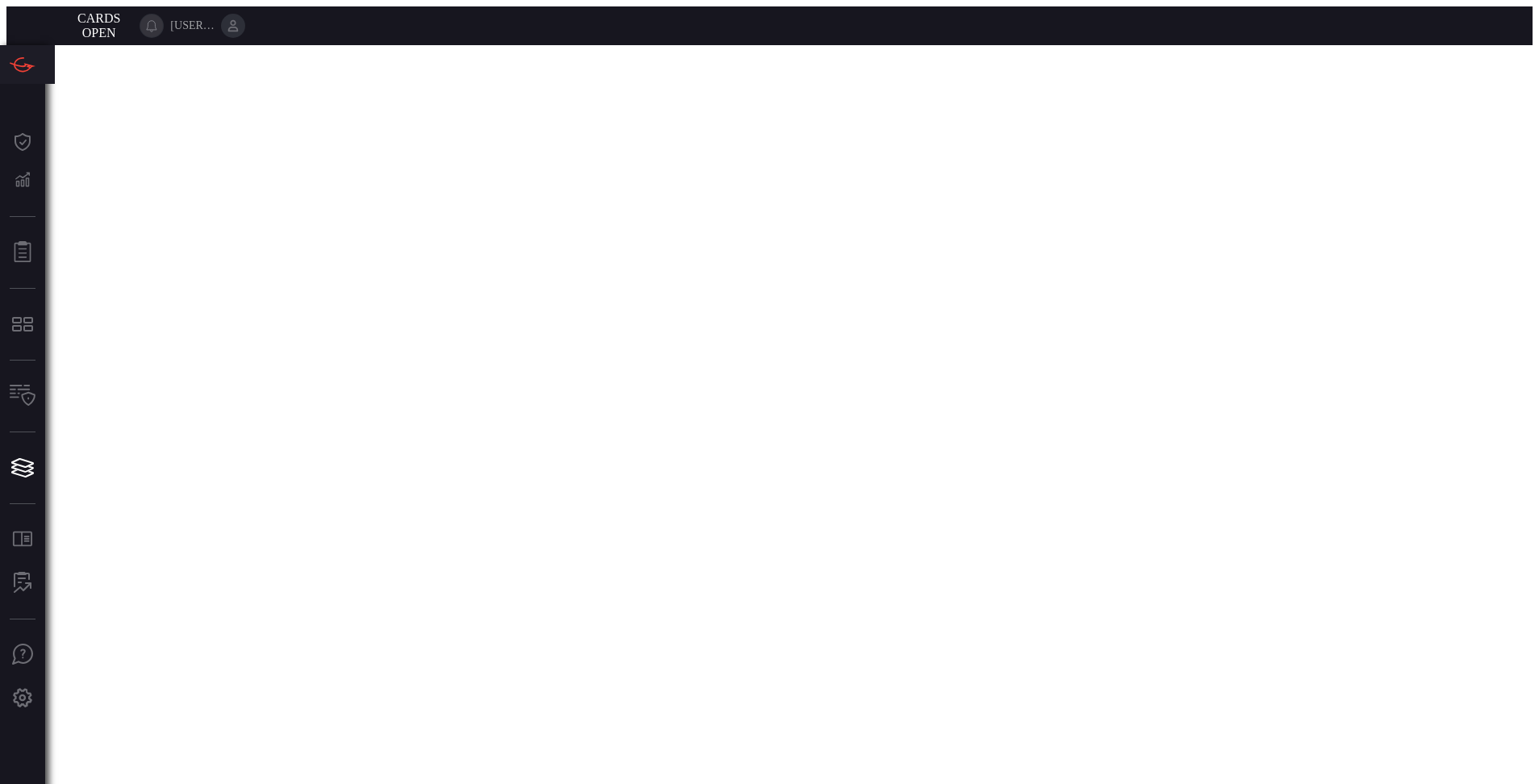 scroll, scrollTop: 0, scrollLeft: 0, axis: both 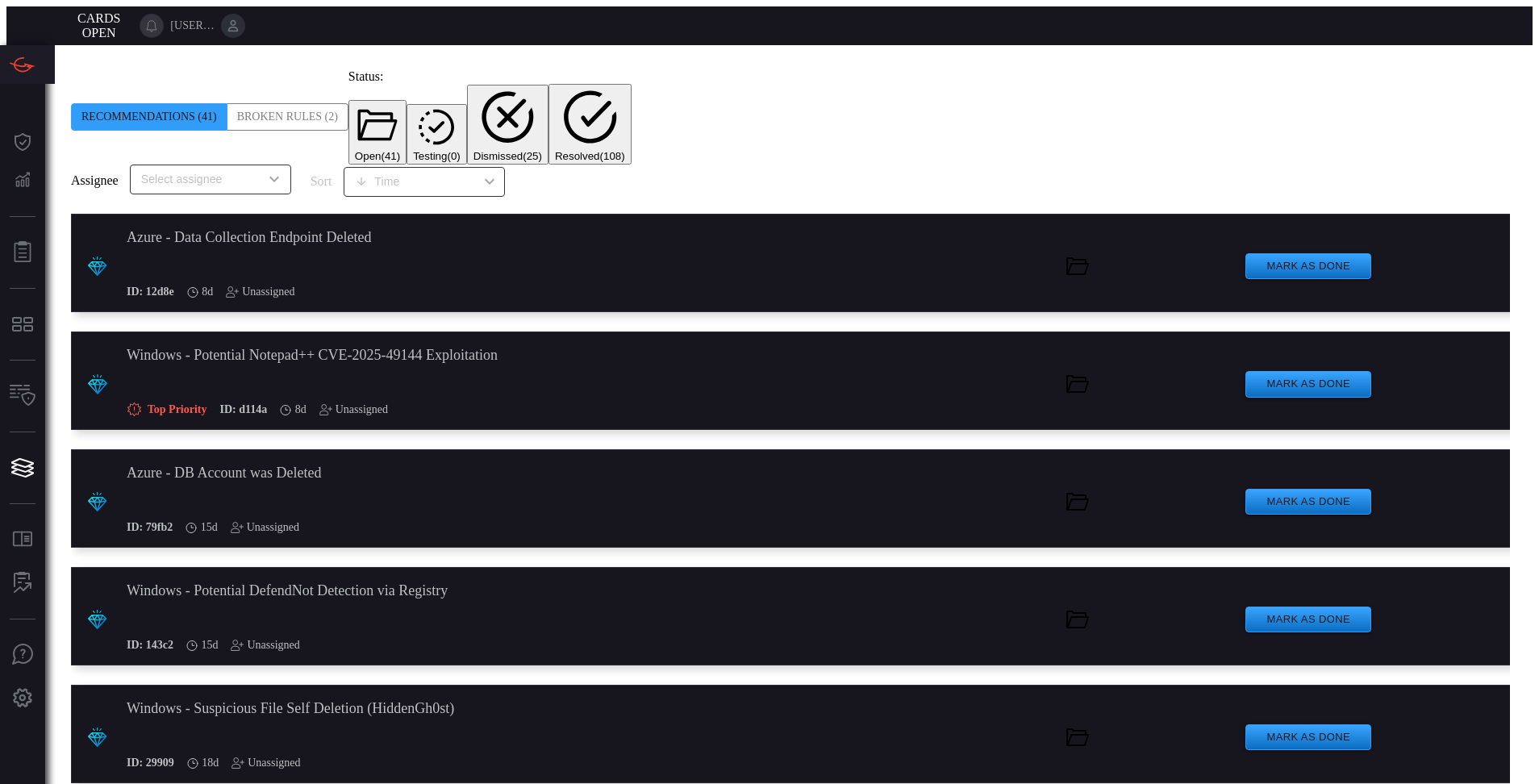 click on "Broken Rules (2)" at bounding box center [288, 117] 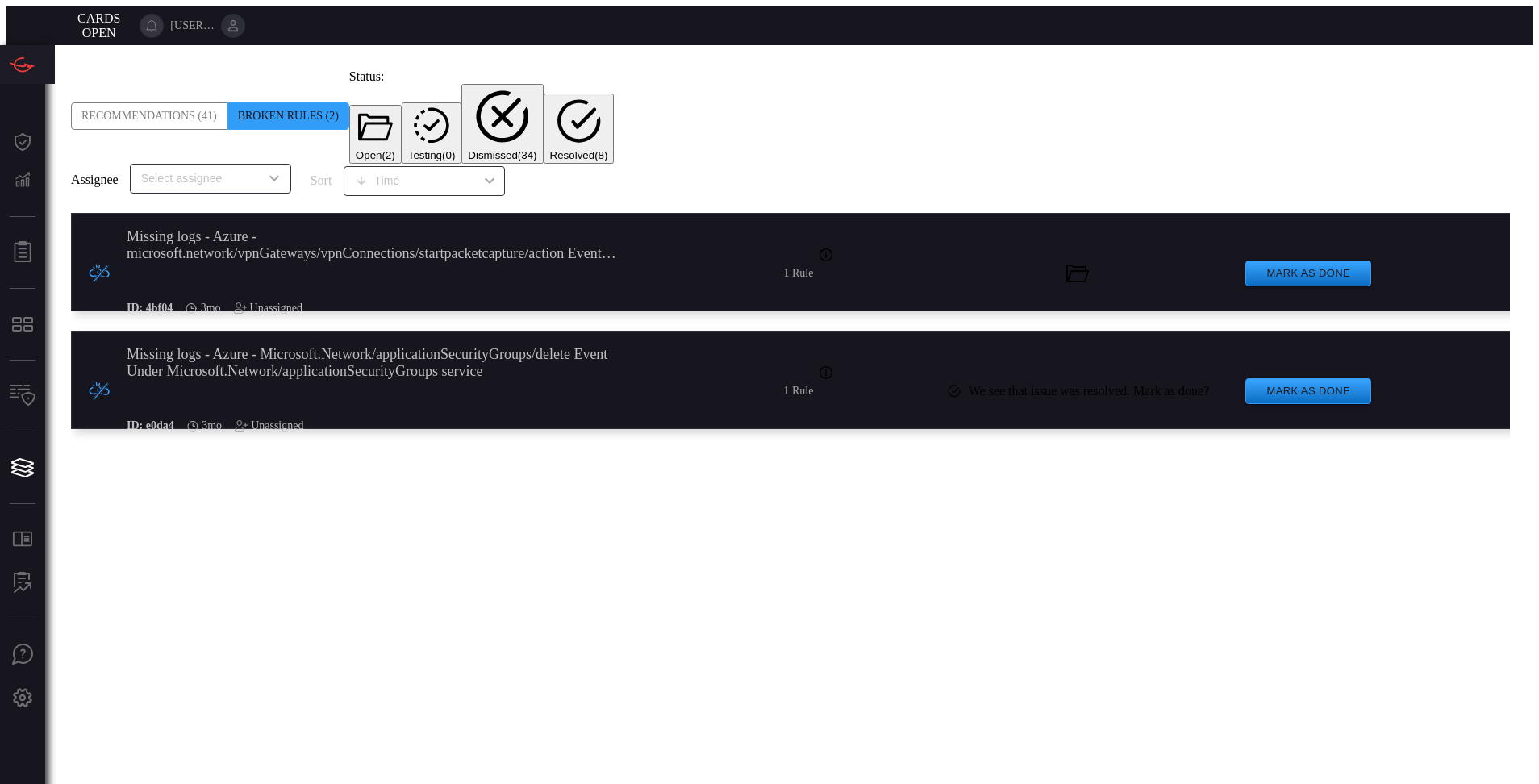 drag, startPoint x: 373, startPoint y: 337, endPoint x: 231, endPoint y: 365, distance: 144.73424 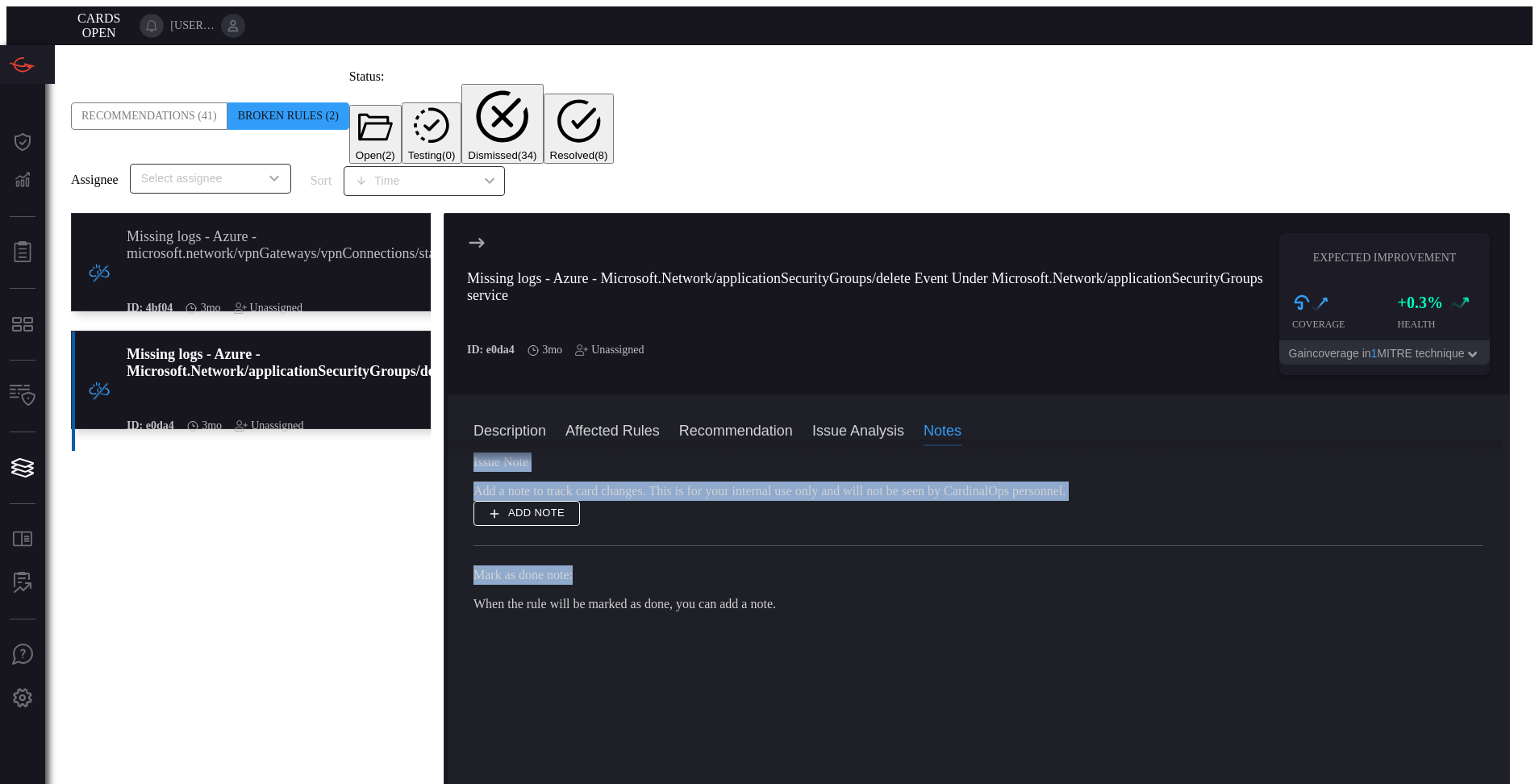 scroll, scrollTop: 766, scrollLeft: 0, axis: vertical 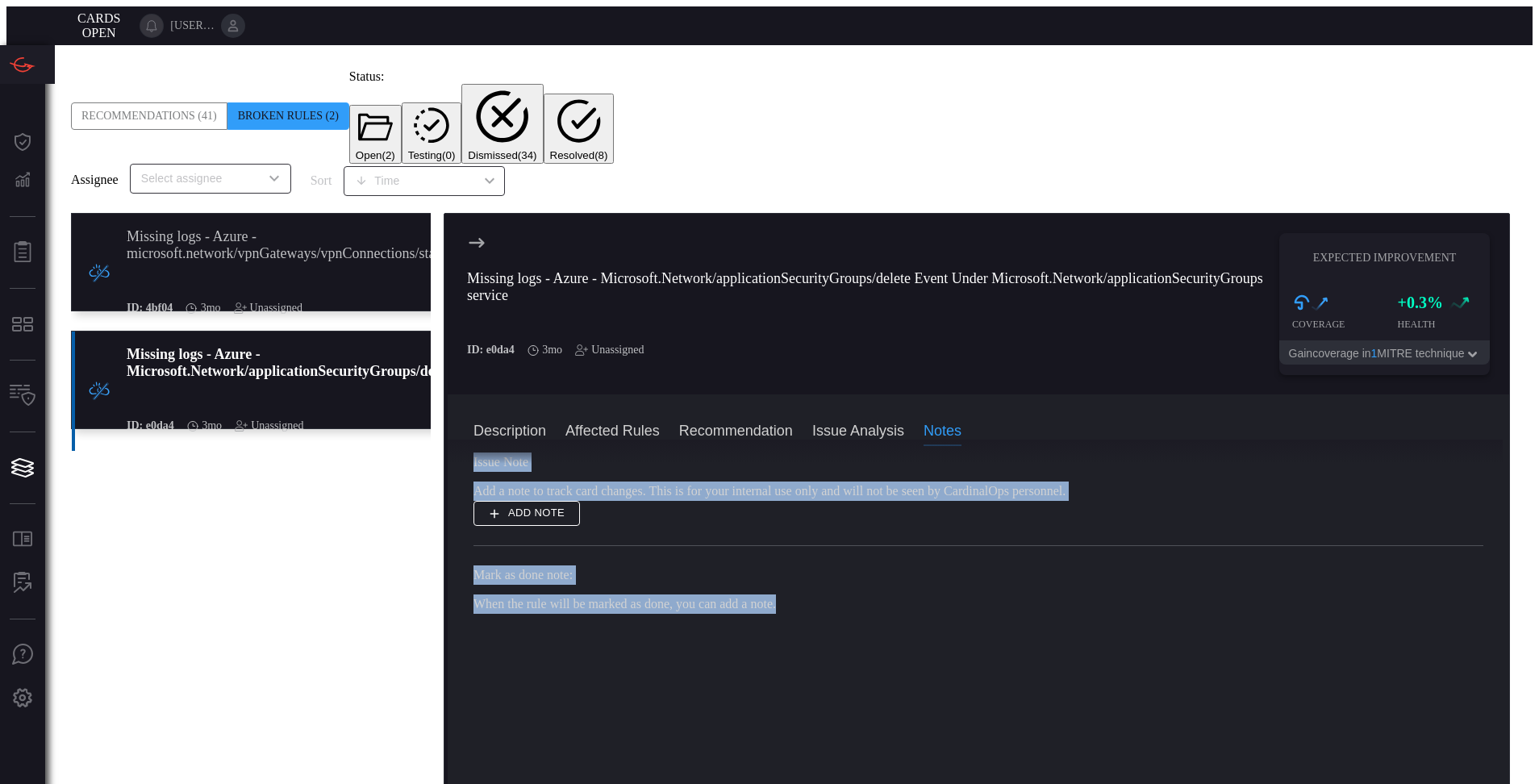 drag, startPoint x: 473, startPoint y: 422, endPoint x: 807, endPoint y: 507, distance: 344.6462 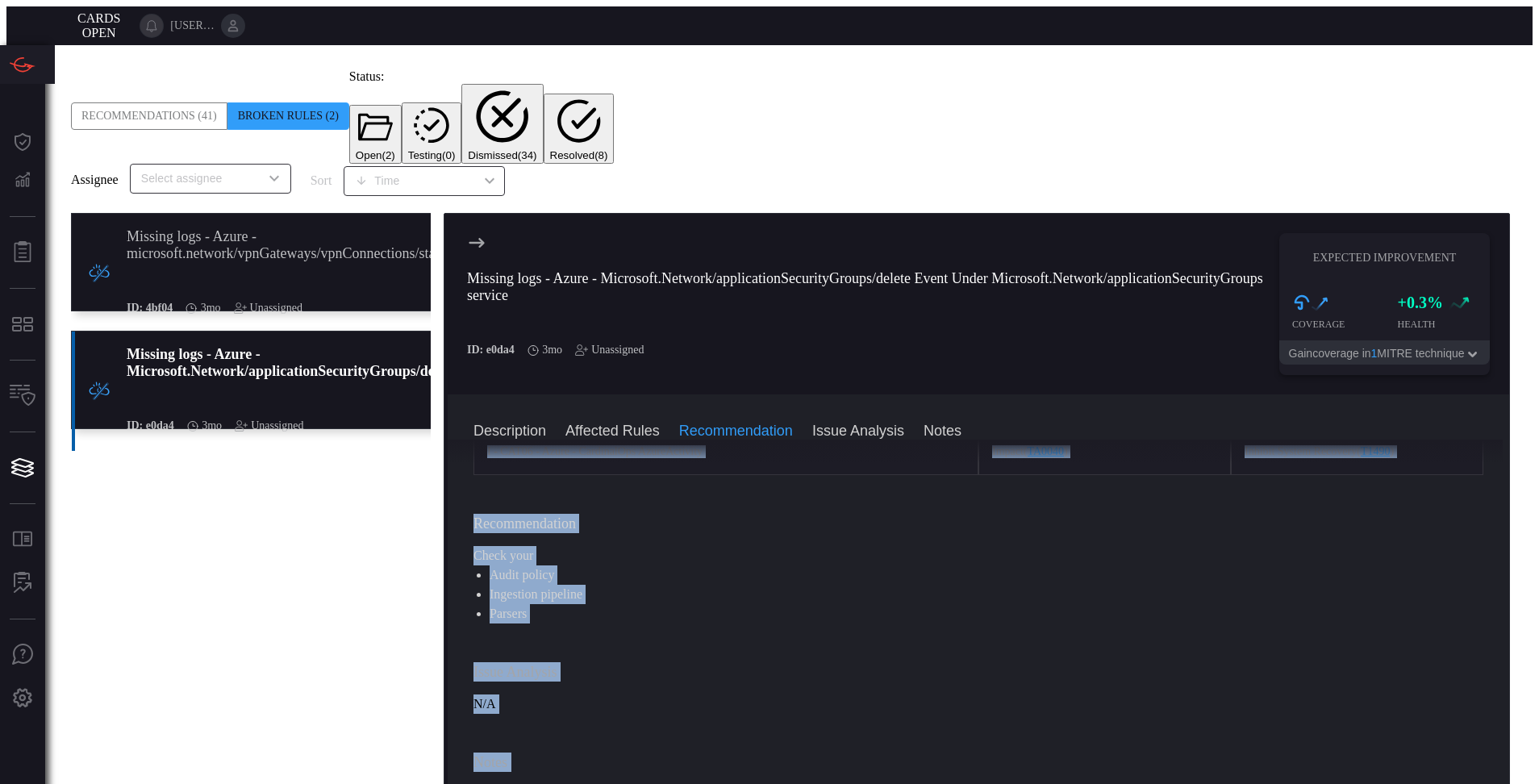 scroll, scrollTop: 0, scrollLeft: 0, axis: both 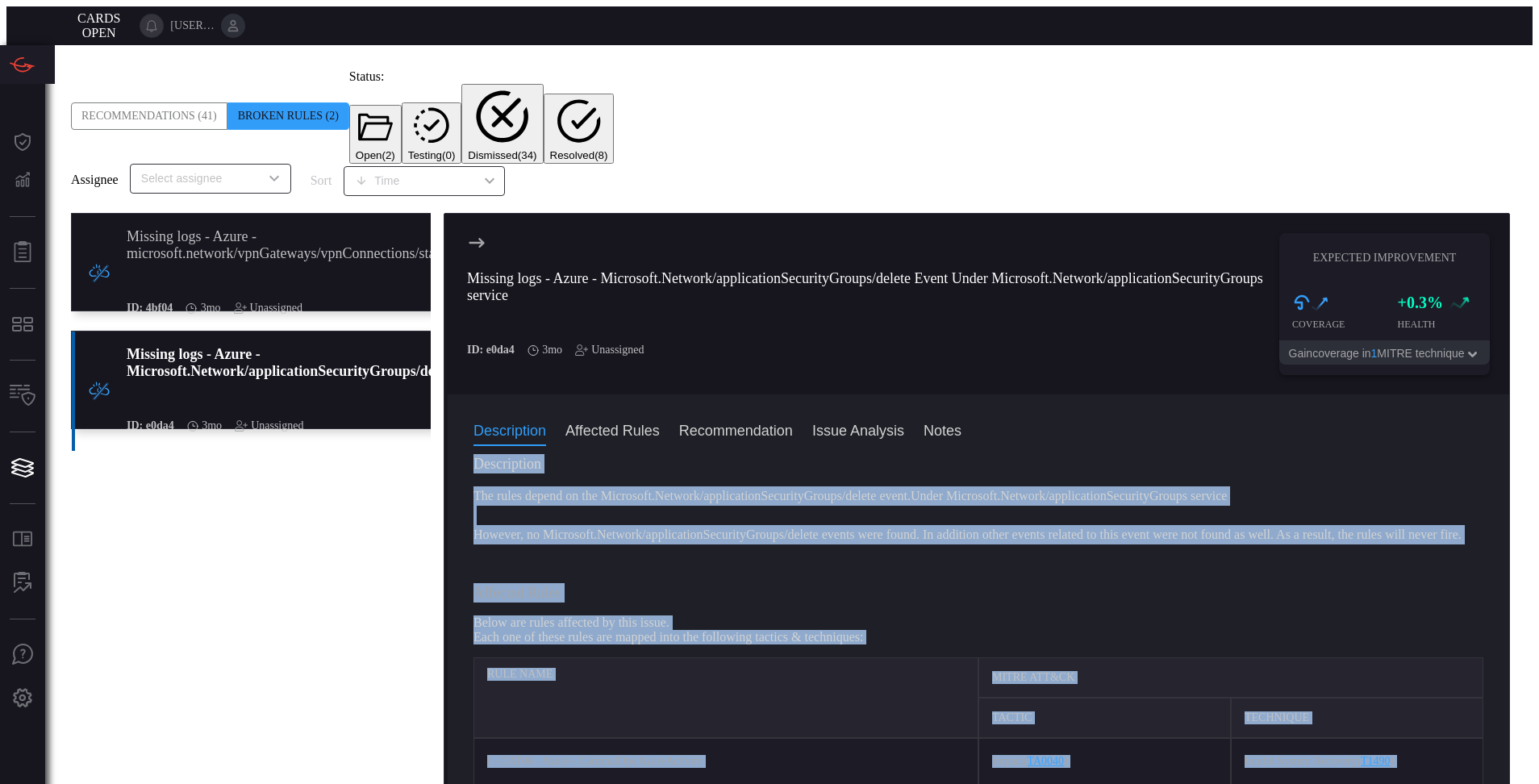 copy on "Description The rules depend on the Microsoft.Network/applicationSecurityGroups/delete event.Under Microsoft.Network/applicationSecurityGroups service     However, no Microsoft.Network/applicationSecurityGroups/delete events were found. In addition other events related to this event were not found as well. As a result, the rules will never fire. Affected Rules Below are rules affected by this issue. Each one of these rules are mapped into the following tactics & techniques: Rule Name MITRE ATT&CK Tactic Technique I - CAT06 - Azure - CardinalOps AzureActivity Impact  ( TA0040 ) Inhibit System Recovery  ( T1490 ) Recommendation Check your Audit policy Ingestion pipeline Parsers Issue Analysis N/A Notes Issue Note Add a note to track card changes. This is for your internal use only and will not be seen by CardinalOps personnel. Add note Mark as done note: When the rule will be marked as done, you can add a note." 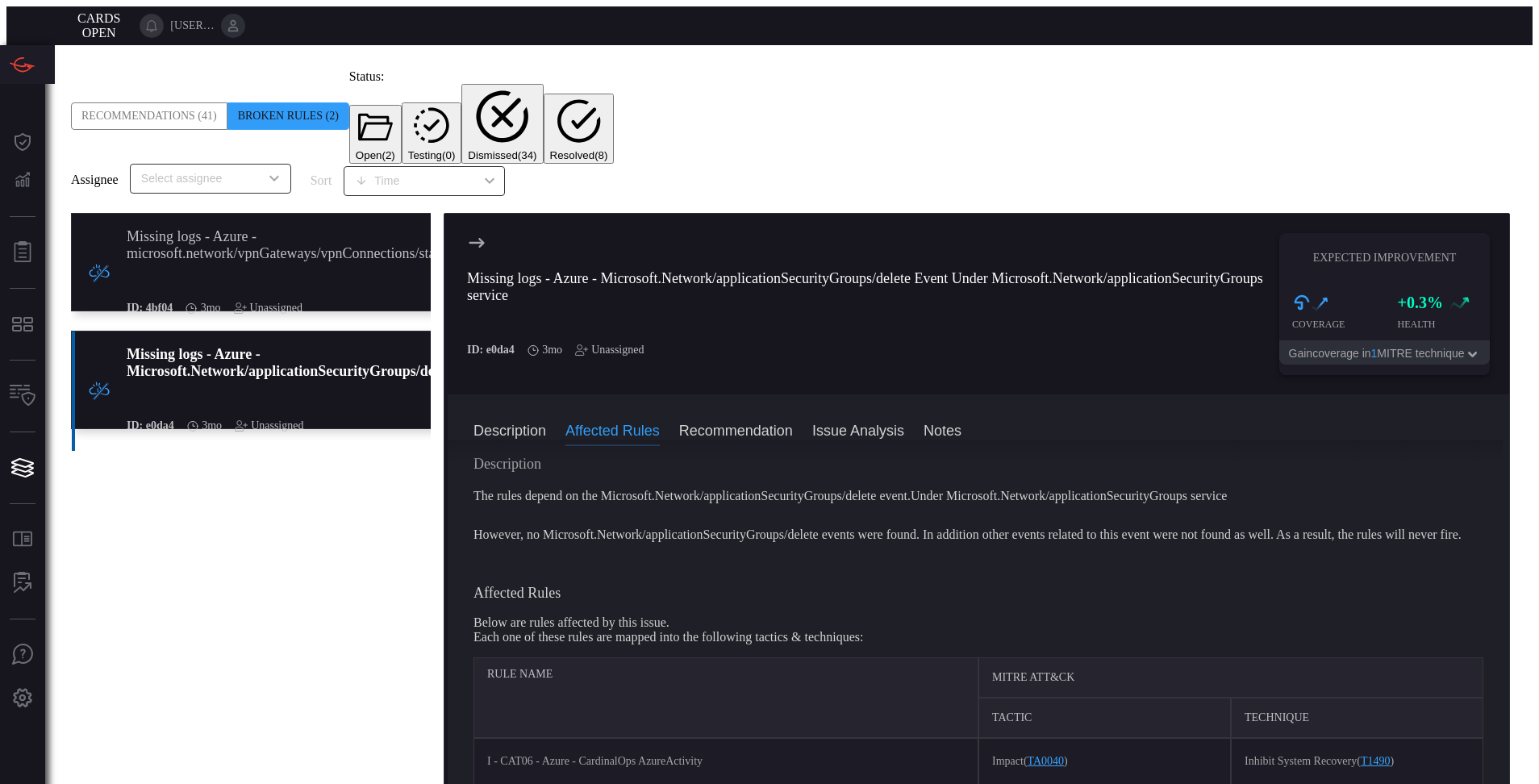 scroll, scrollTop: 121, scrollLeft: 0, axis: vertical 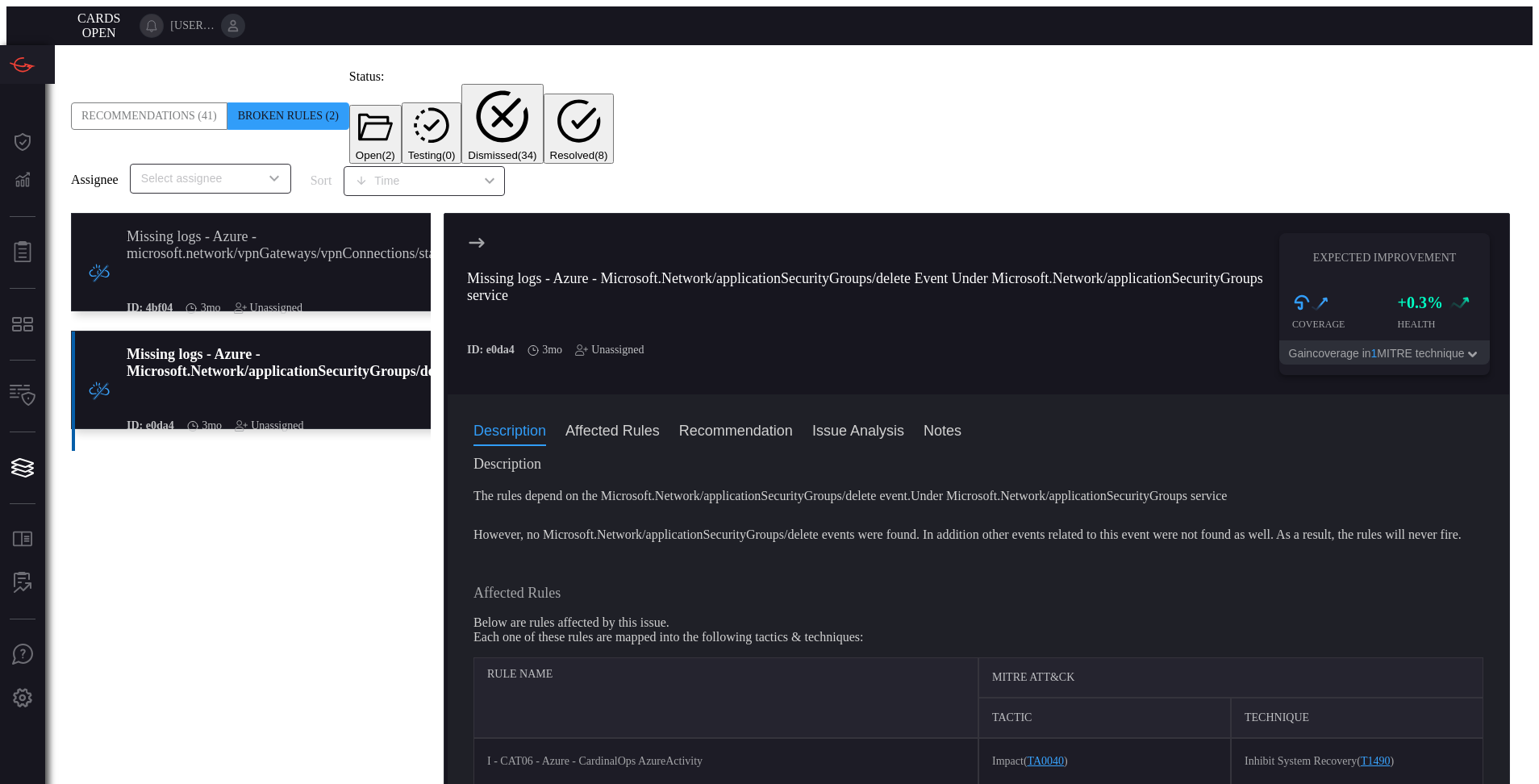 click on "The rules depend on the Microsoft.Network/applicationSecurityGroups/delete event.Under Microsoft.Network/applicationSecurityGroups service     However, no Microsoft.Network/applicationSecurityGroups/delete events were found. In addition other events related to this event were not found as well. As a result, the rules will never fire." at bounding box center (978, 515) 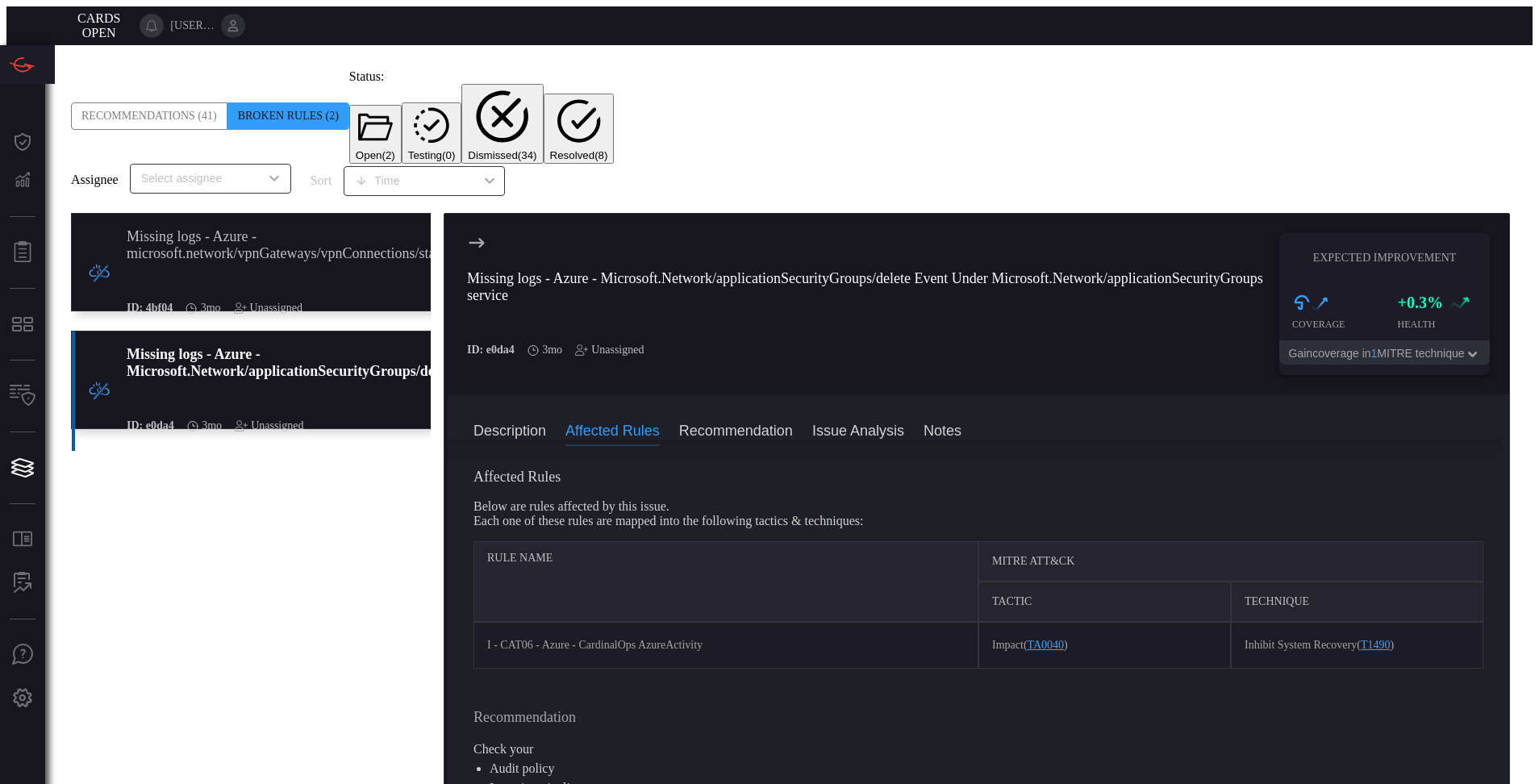 scroll, scrollTop: 0, scrollLeft: 0, axis: both 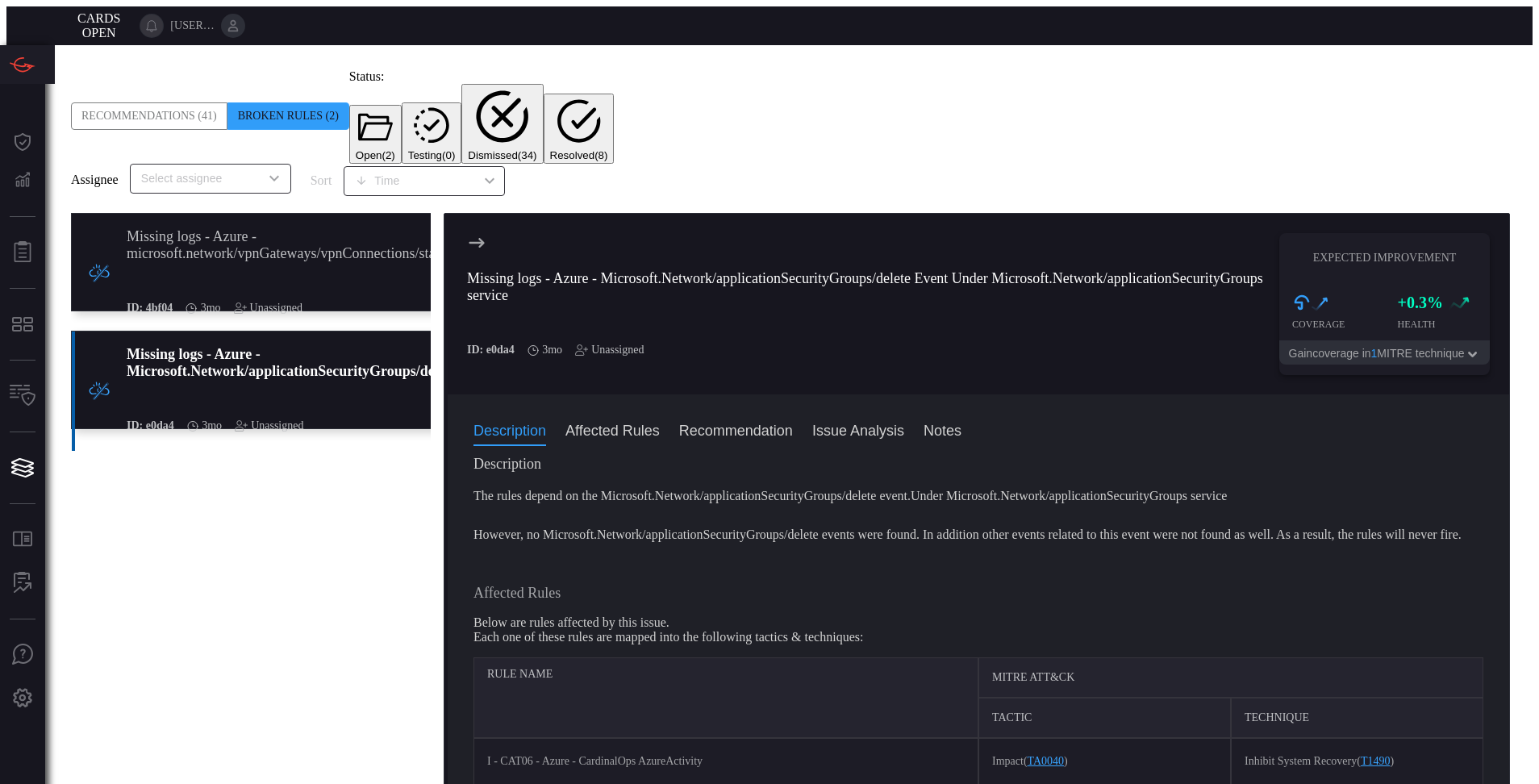 click on "Recommendations (41)" at bounding box center [149, 116] 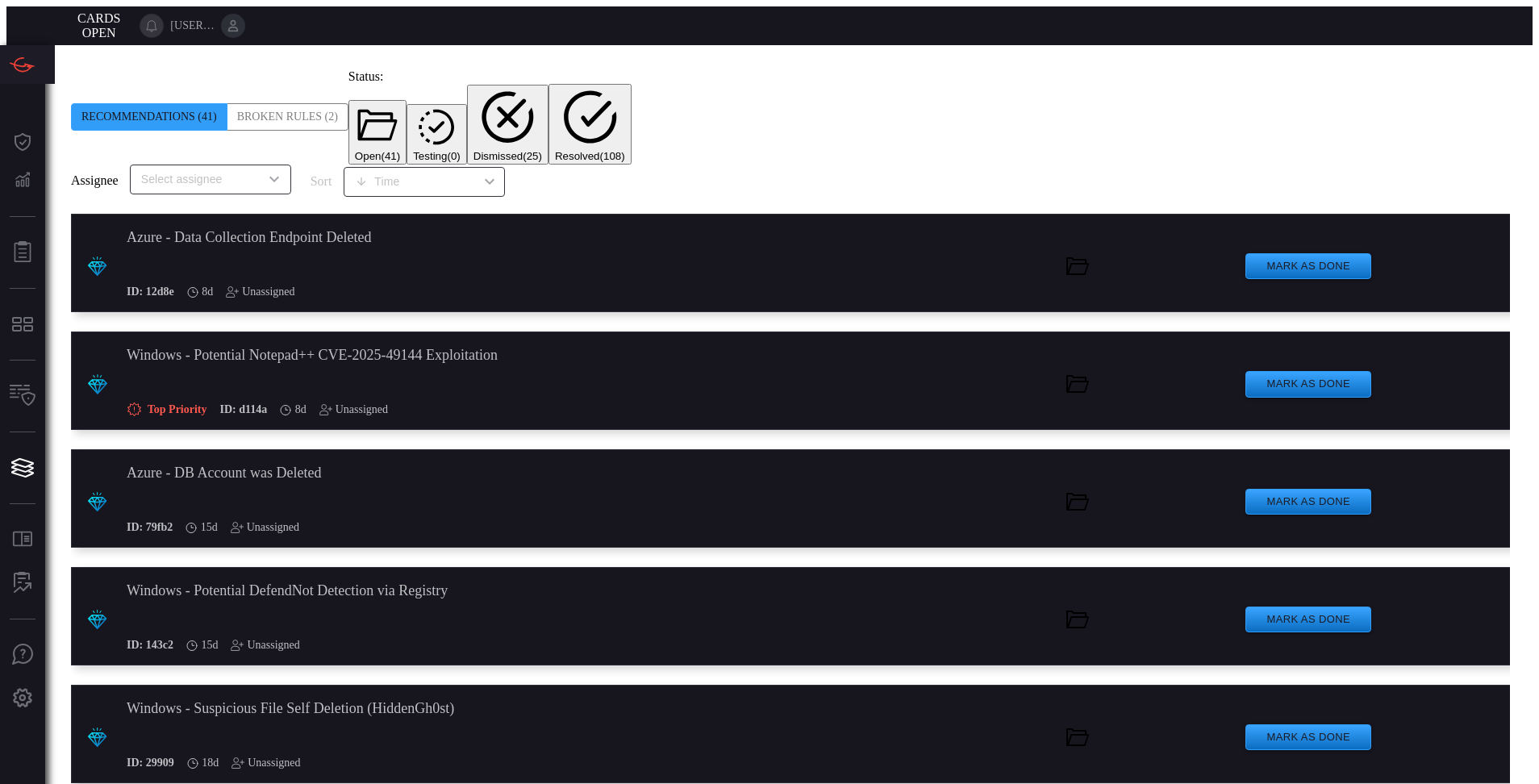 click on "Resolved  ( 108 )" at bounding box center (590, 124) 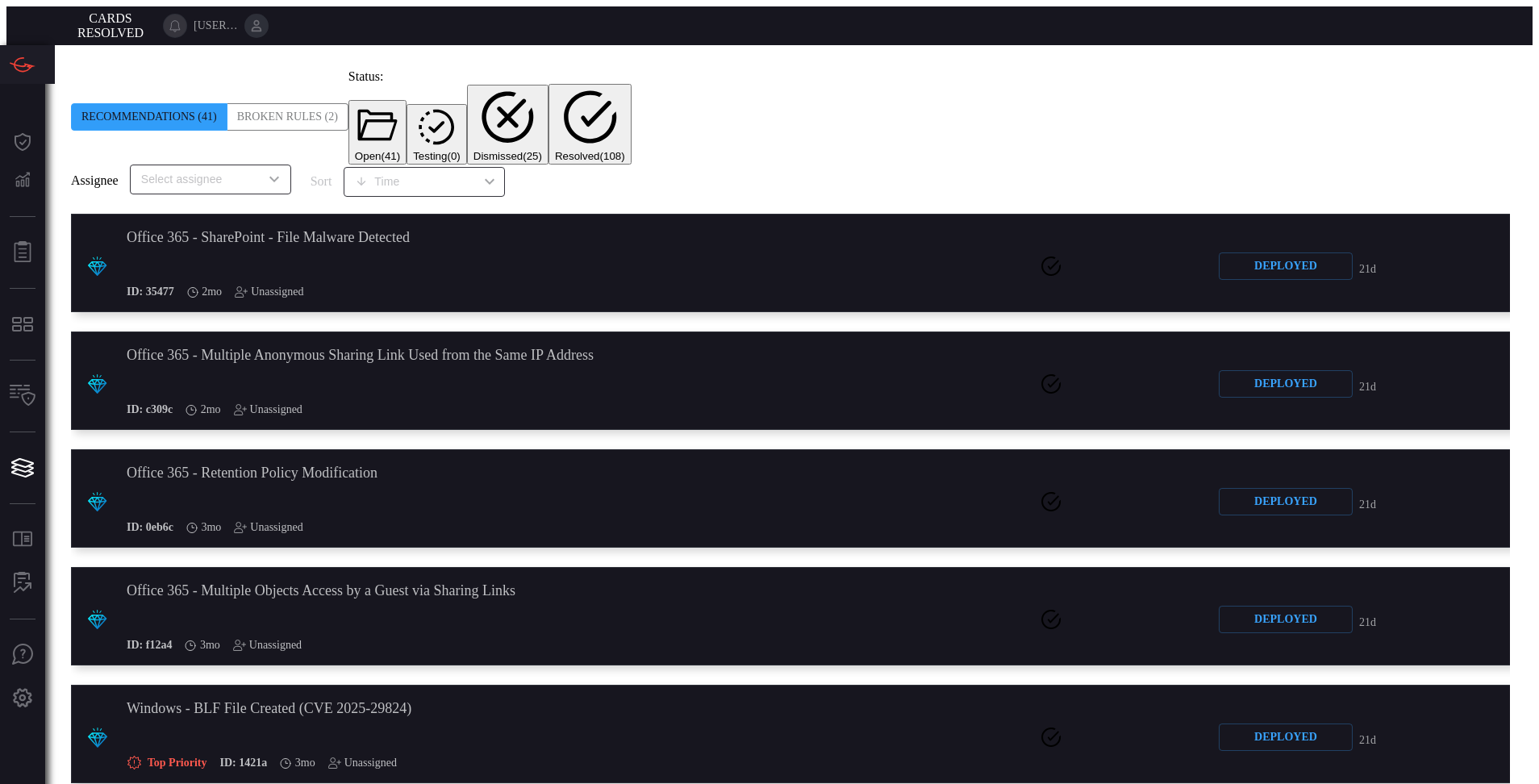 scroll, scrollTop: 3017, scrollLeft: 0, axis: vertical 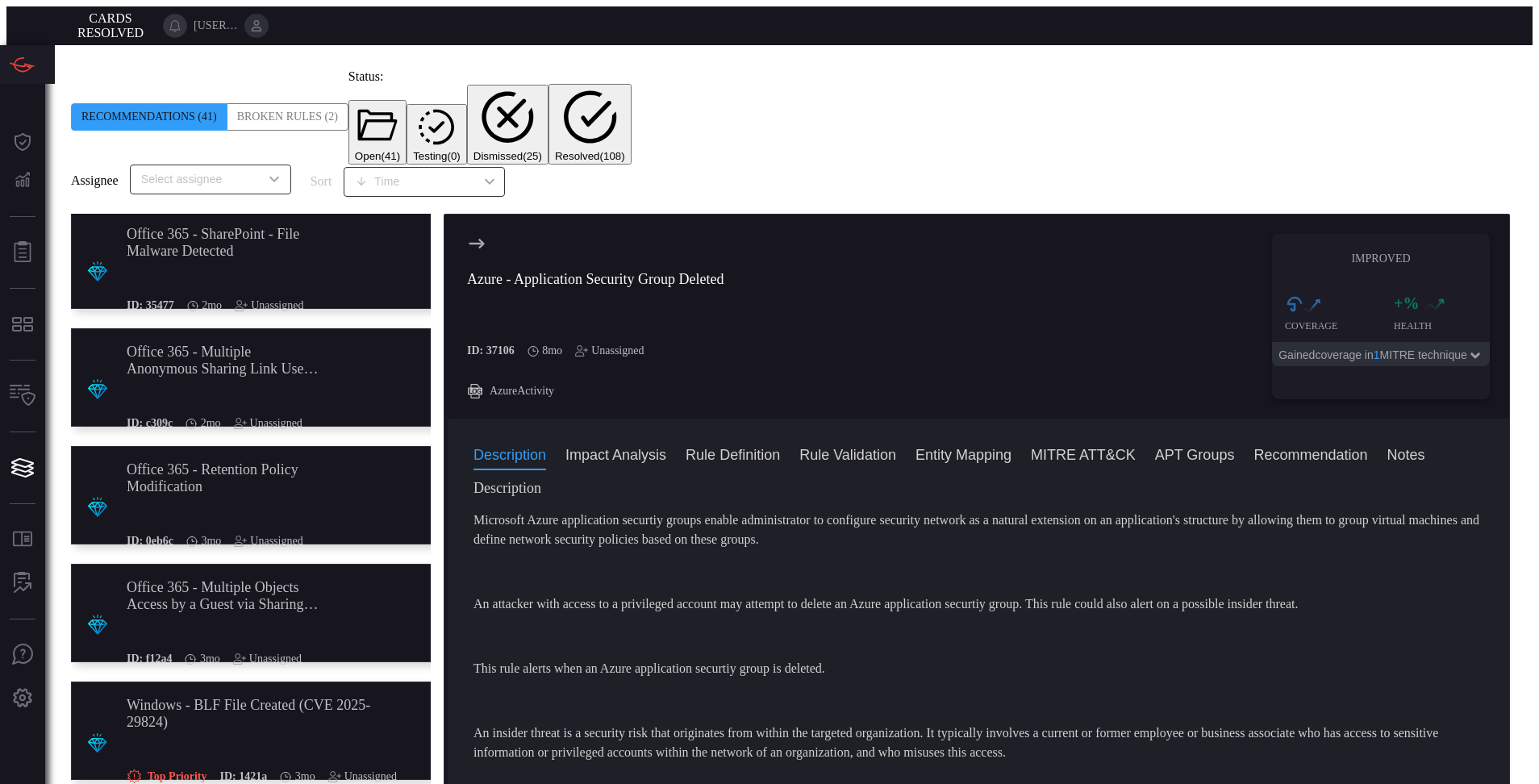 click at bounding box center (448, 464) 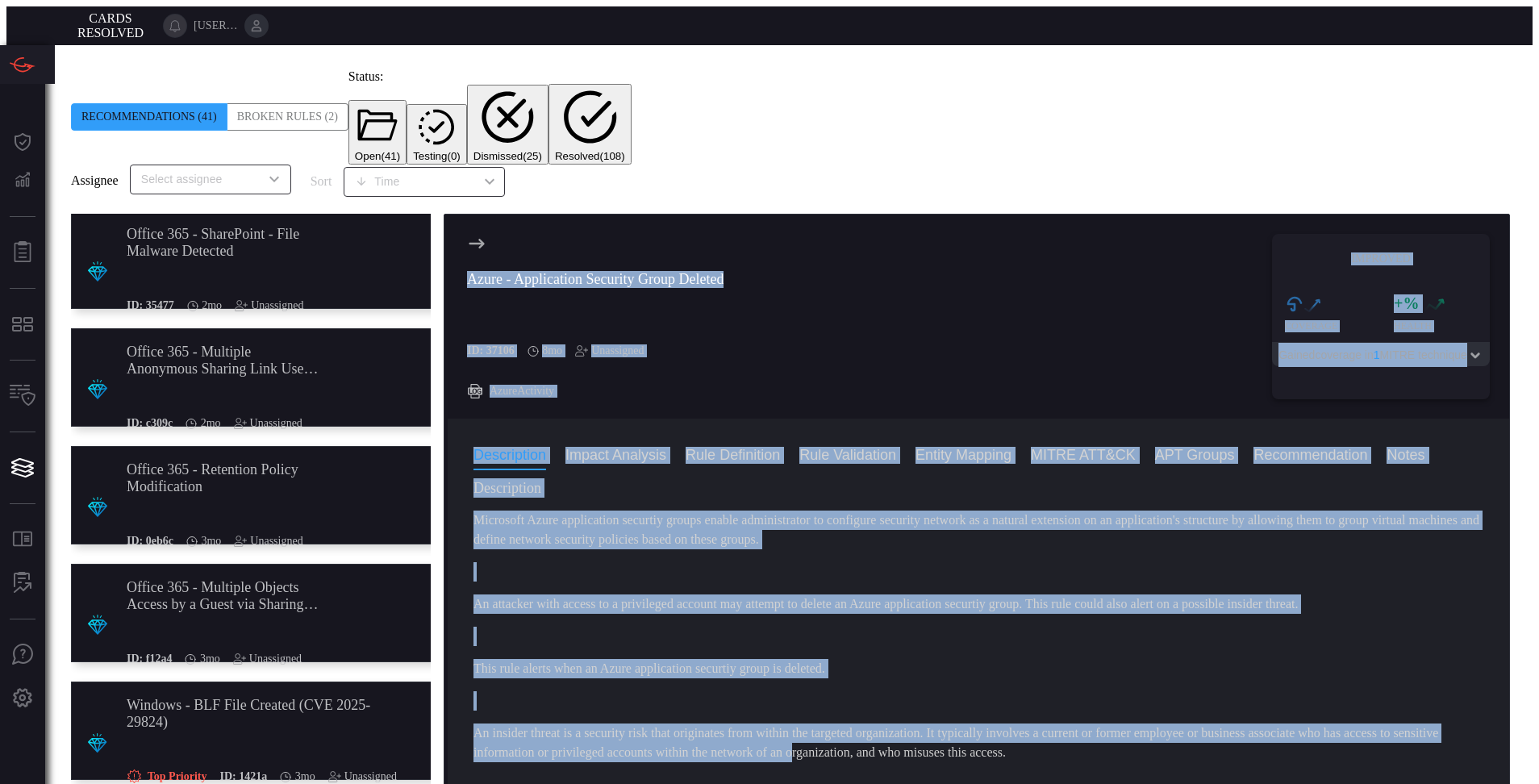 drag, startPoint x: 454, startPoint y: 231, endPoint x: 886, endPoint y: 613, distance: 576.6697 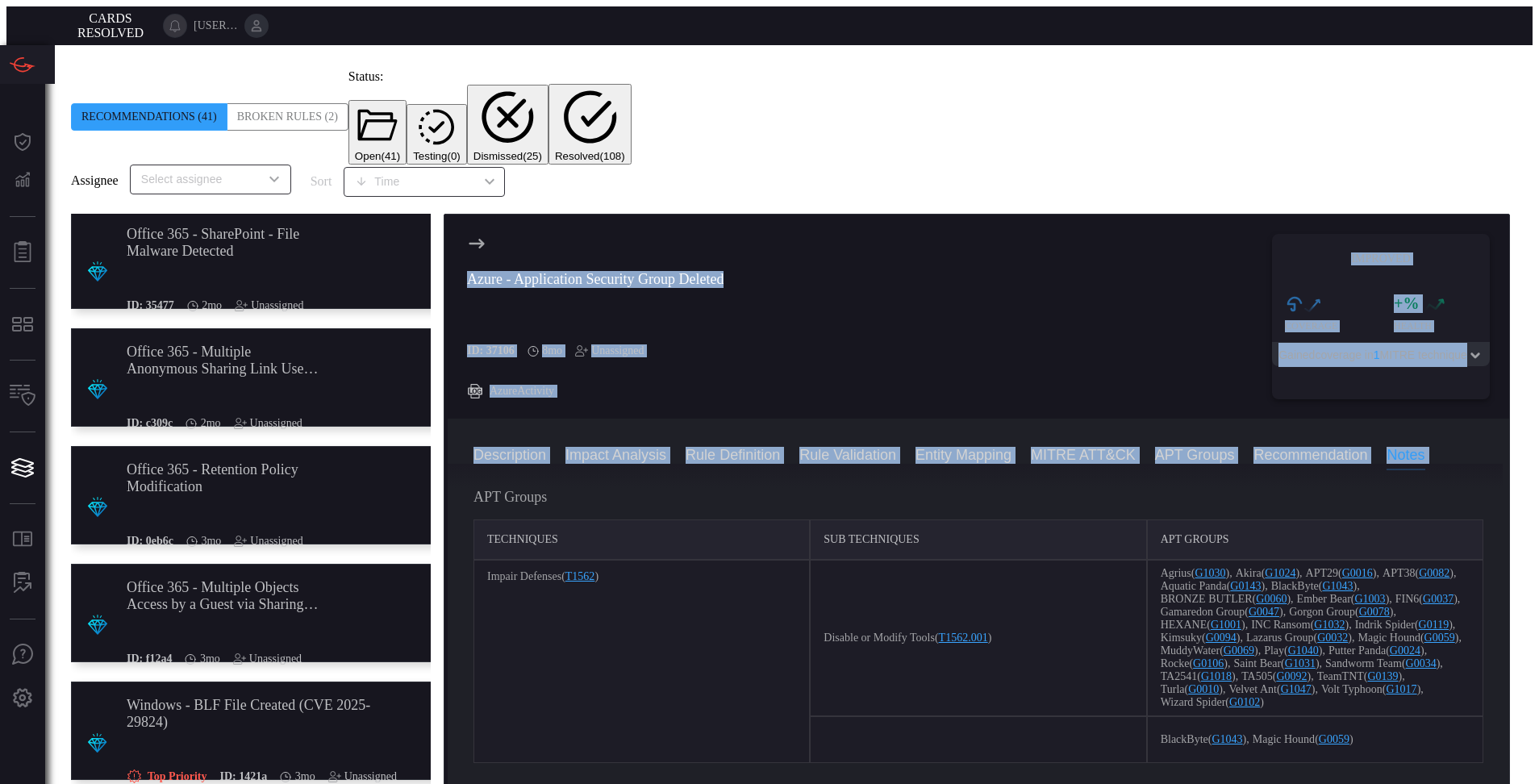 scroll, scrollTop: 2350, scrollLeft: 0, axis: vertical 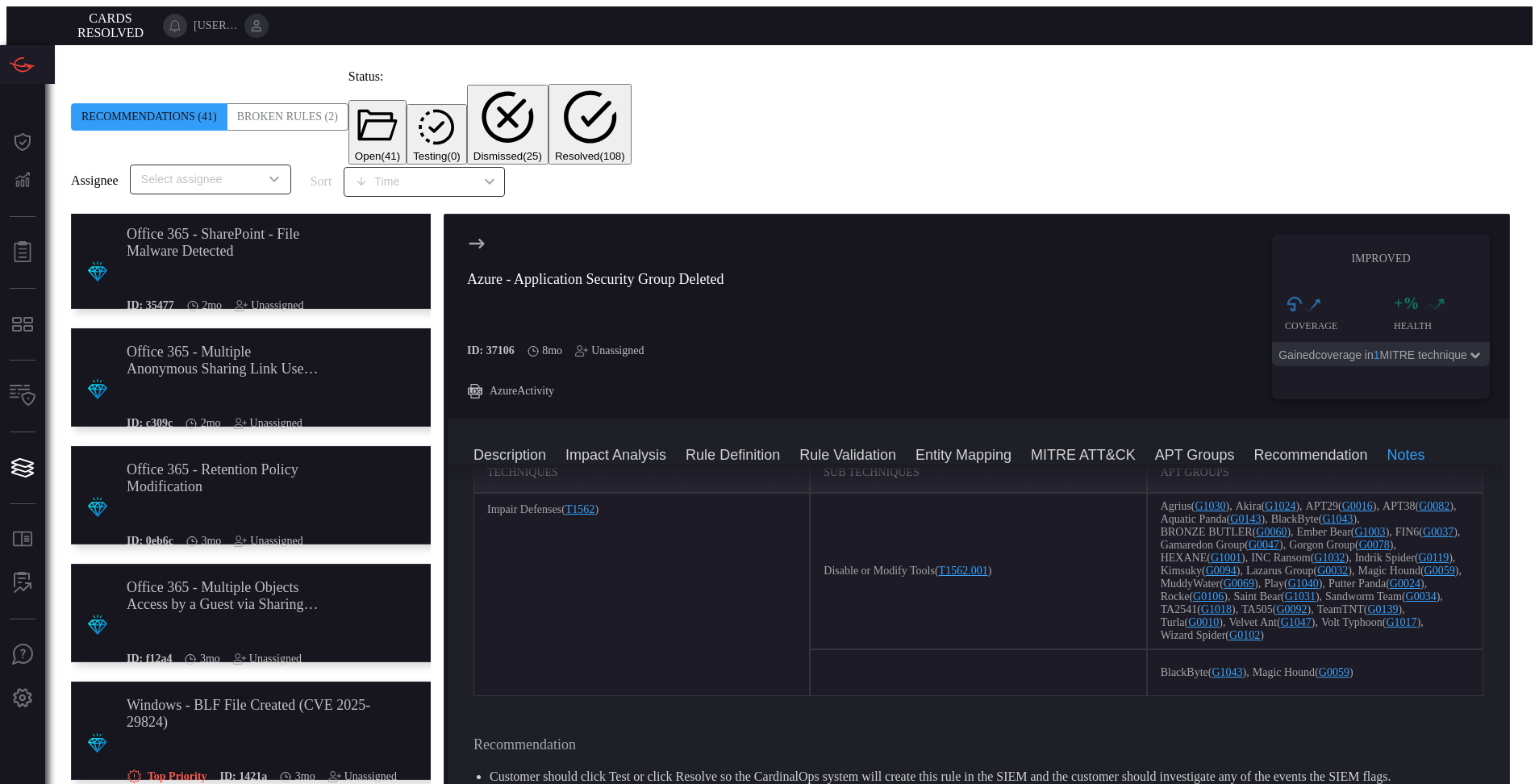 click at bounding box center [978, 2036] 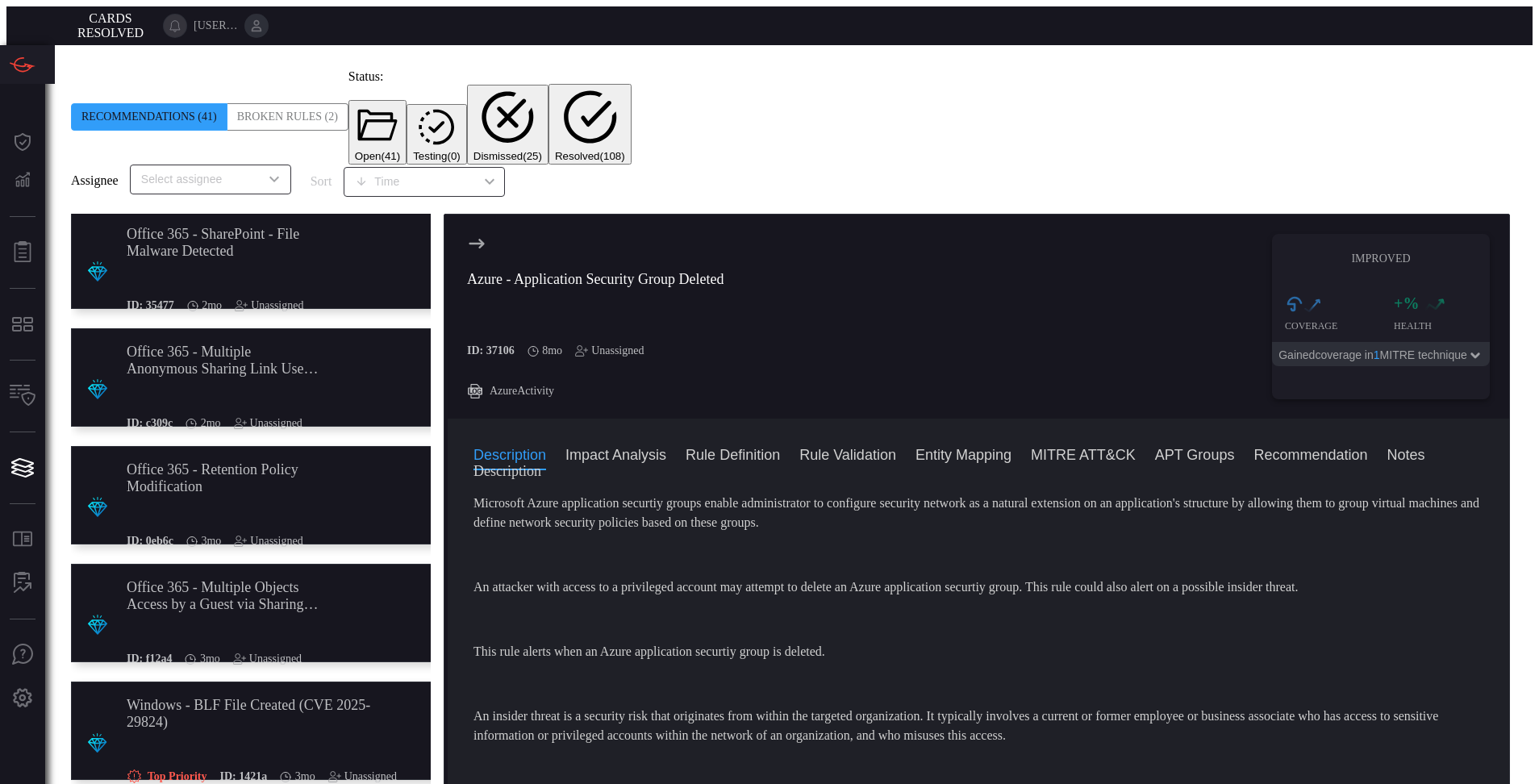 scroll, scrollTop: 0, scrollLeft: 0, axis: both 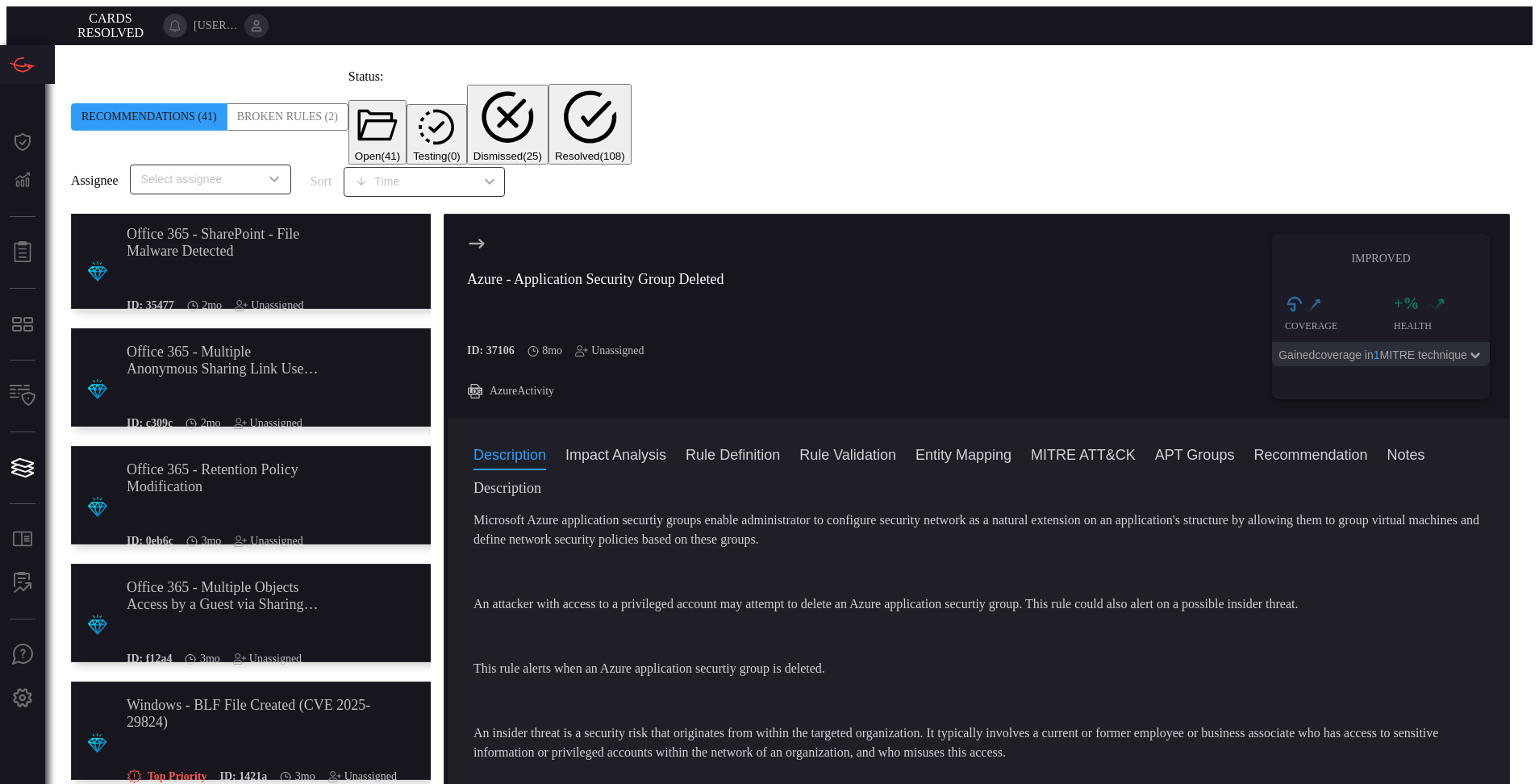 drag, startPoint x: 849, startPoint y: 454, endPoint x: 466, endPoint y: 245, distance: 436.3141 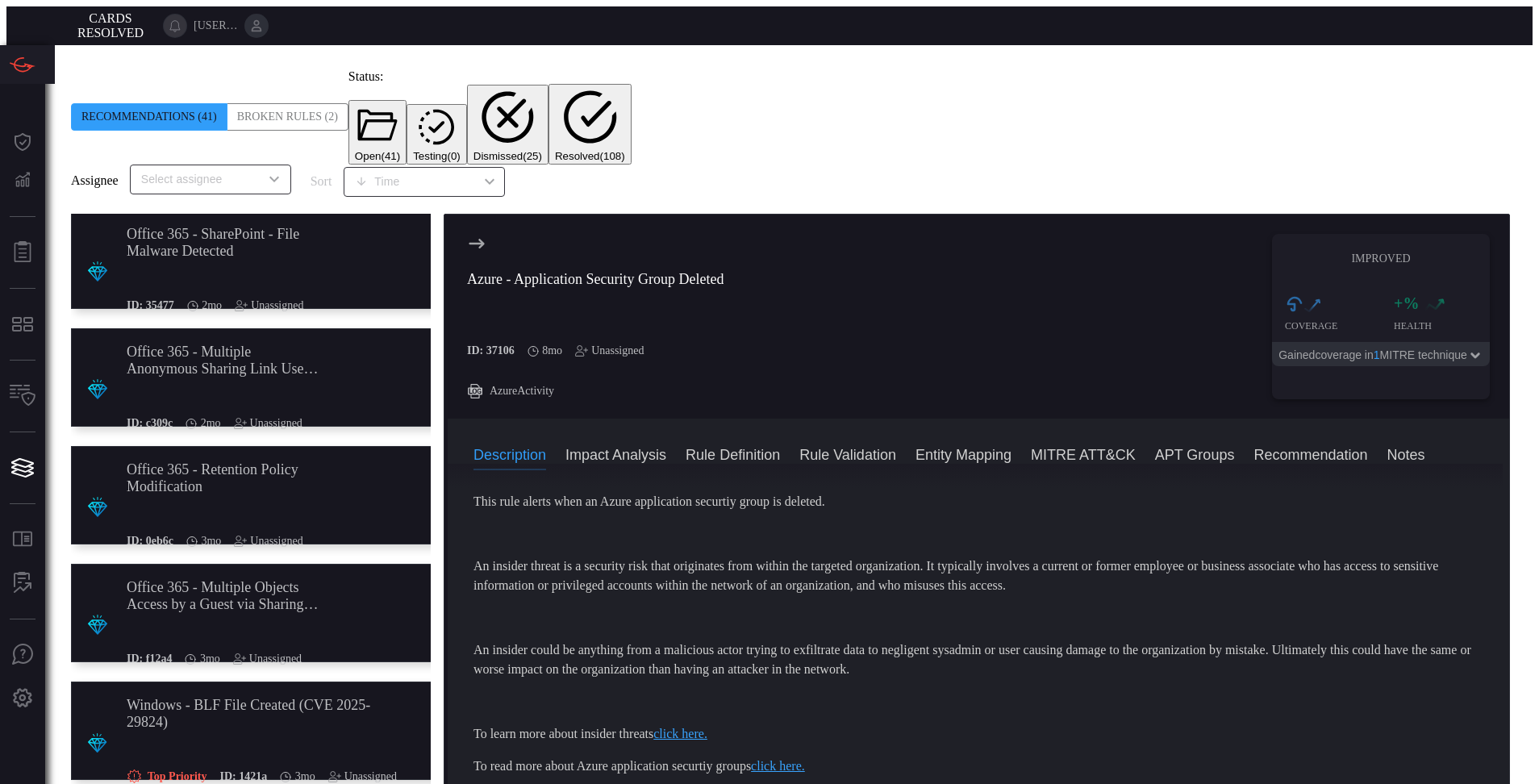 scroll, scrollTop: 0, scrollLeft: 0, axis: both 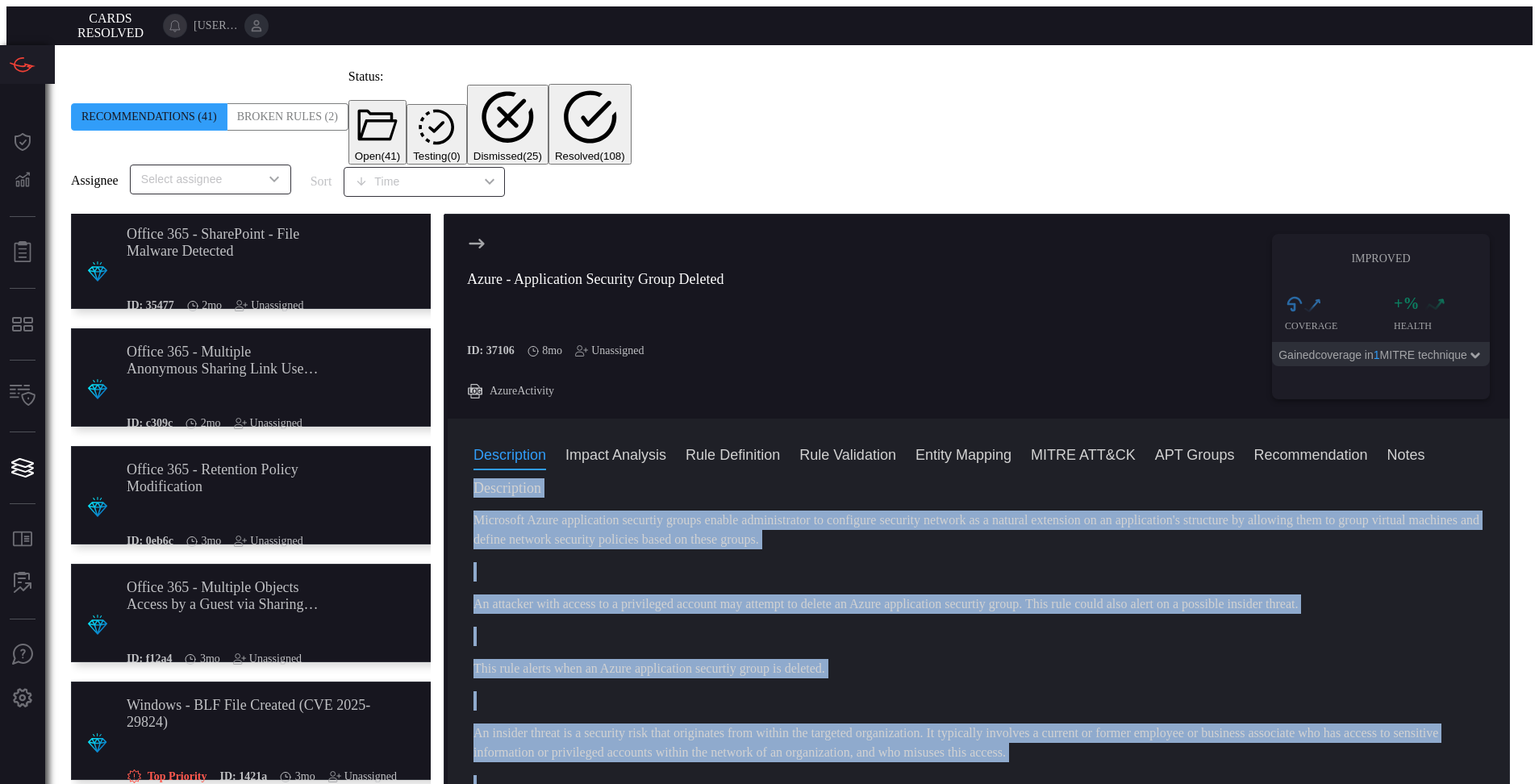 drag, startPoint x: 465, startPoint y: 422, endPoint x: 1009, endPoint y: 672, distance: 598.6952 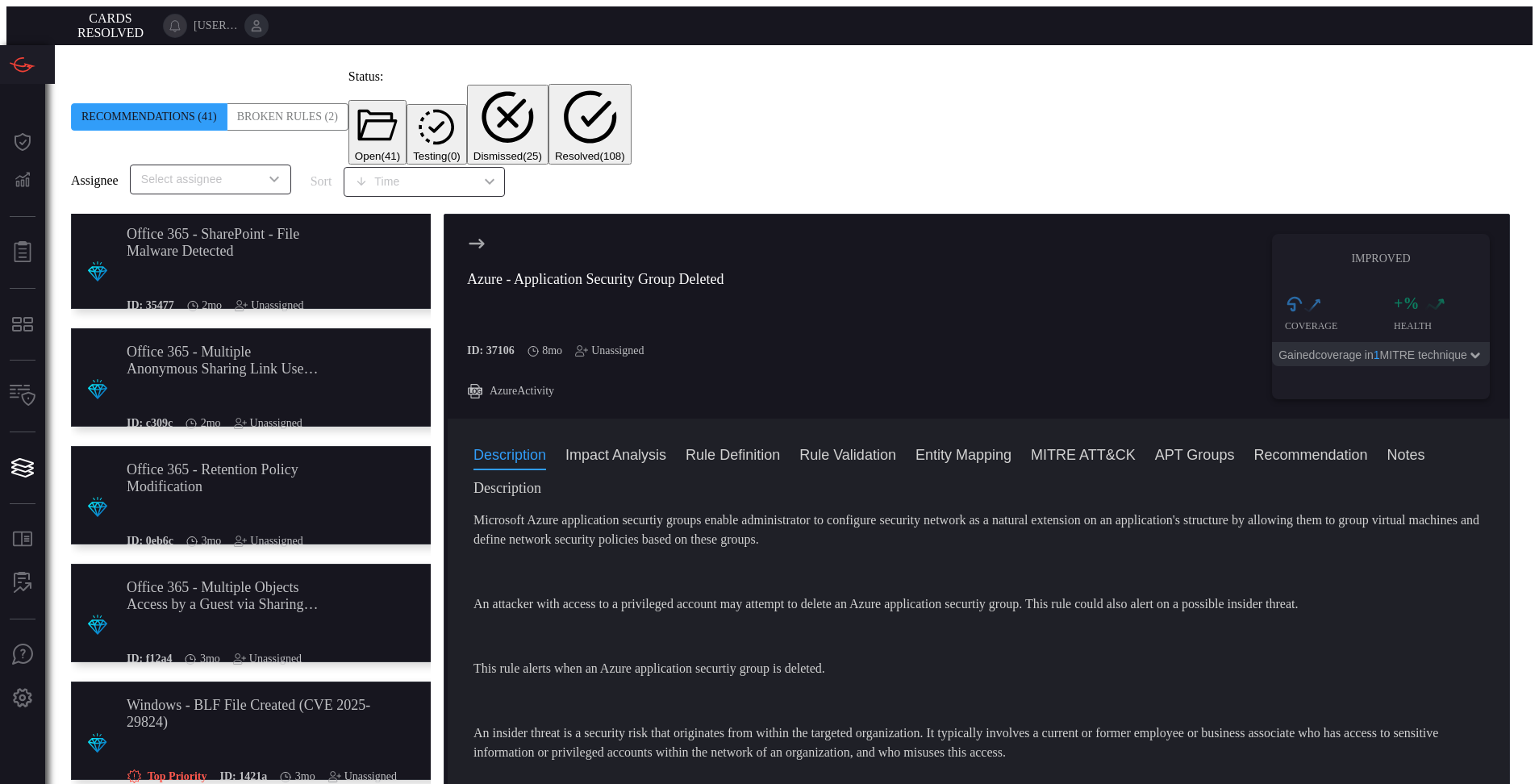 click on "ID: 37106" at bounding box center [490, 351] 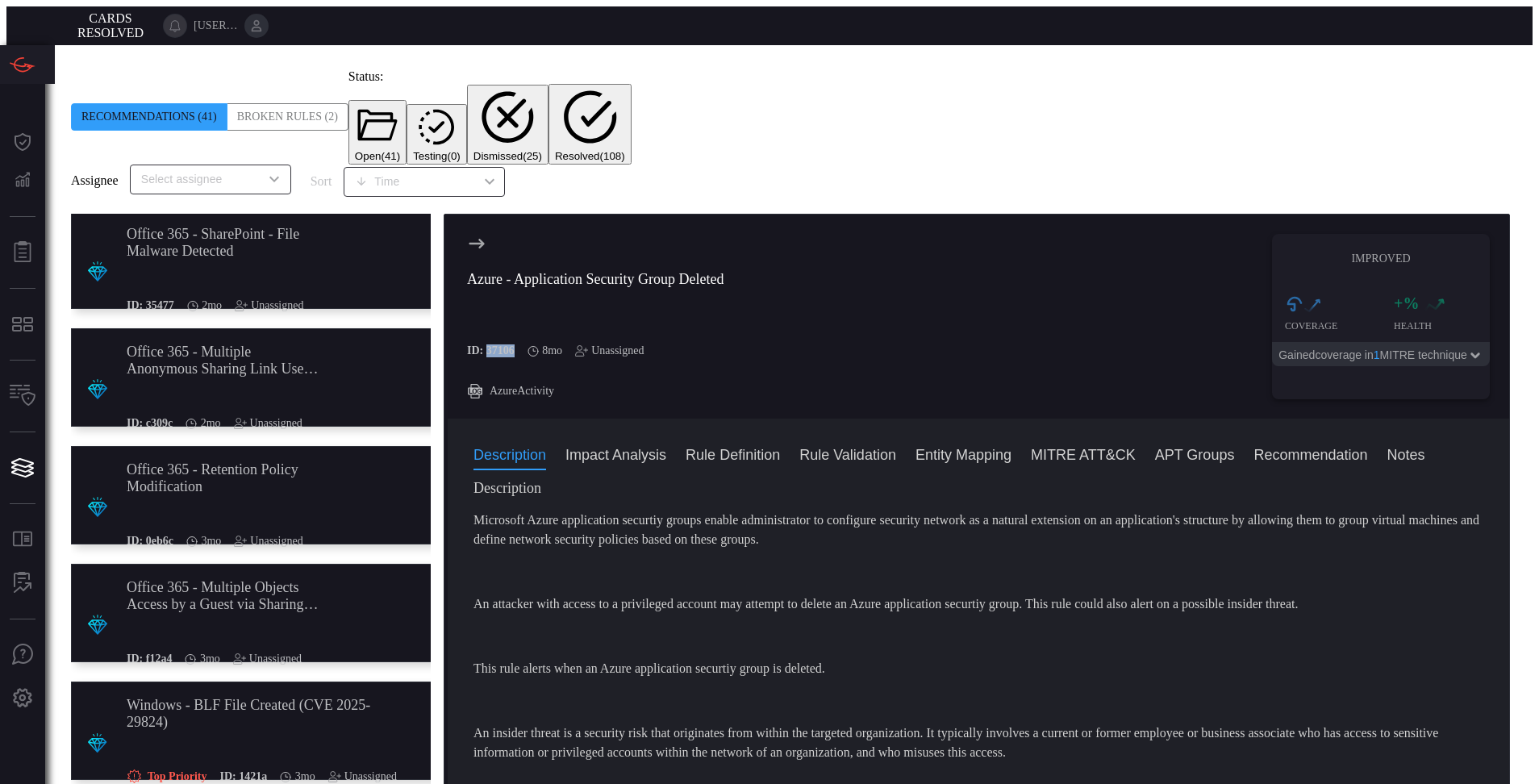 click on "ID: 37106" at bounding box center [490, 351] 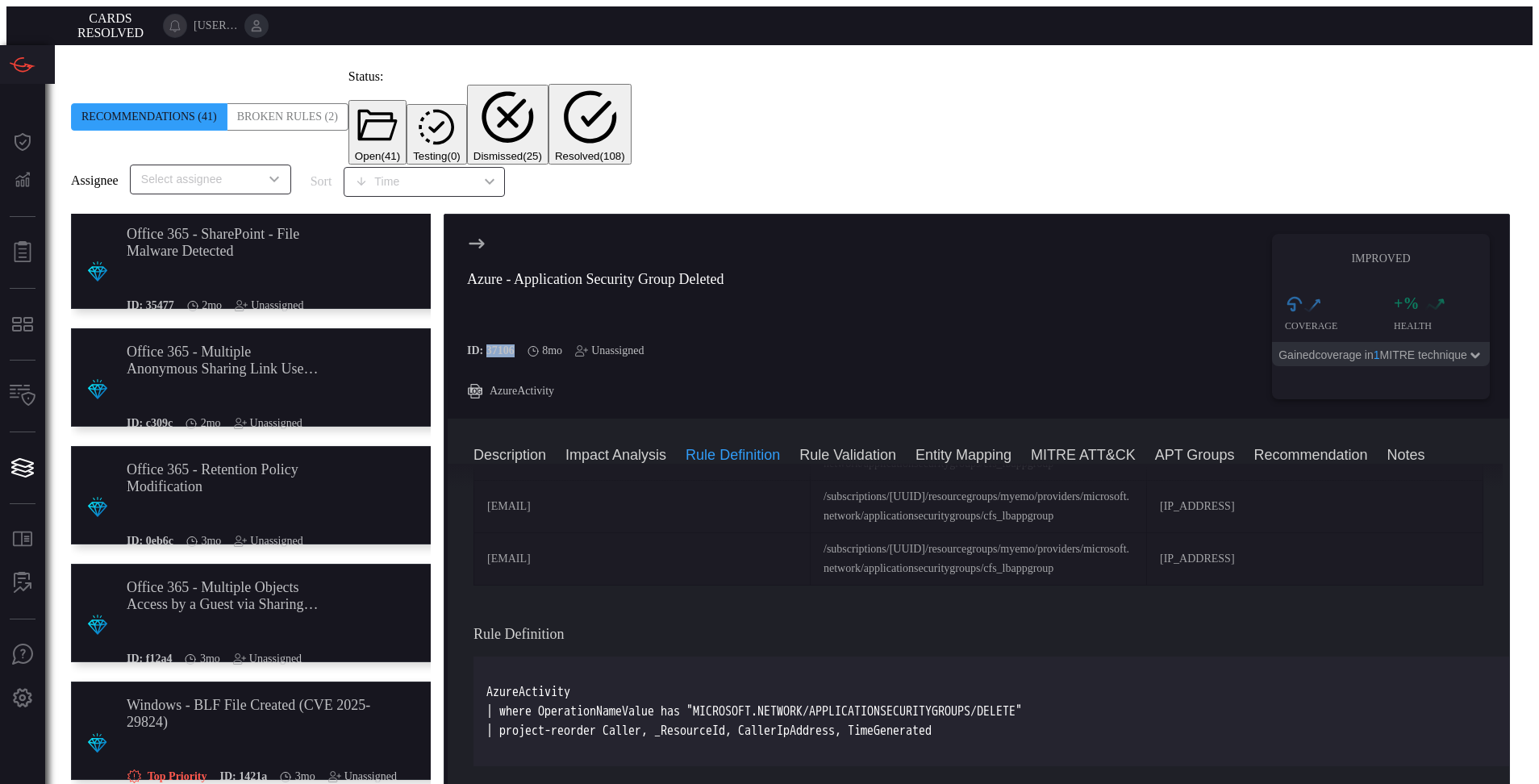 scroll, scrollTop: 895, scrollLeft: 0, axis: vertical 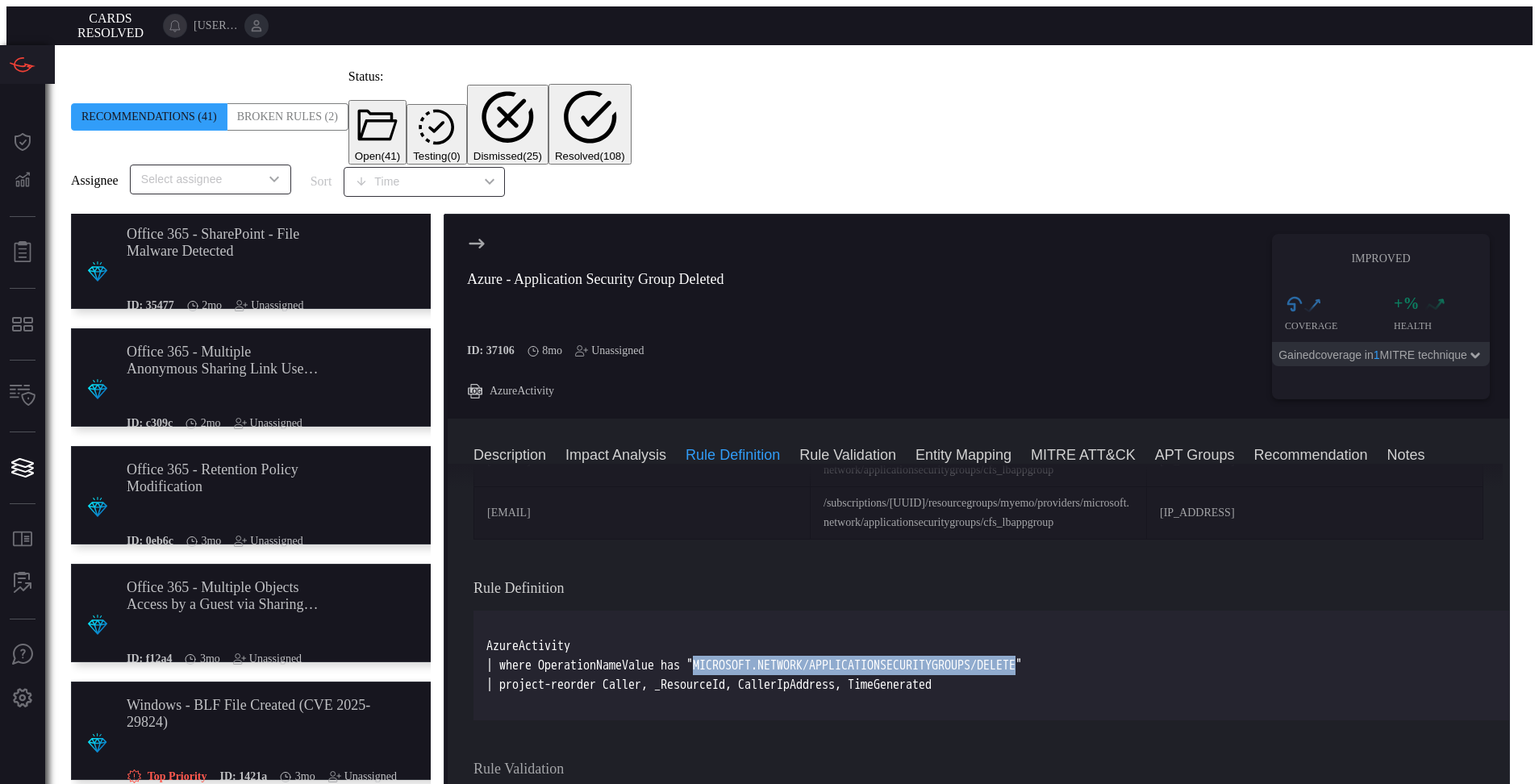 drag, startPoint x: 732, startPoint y: 481, endPoint x: 1116, endPoint y: 483, distance: 384.00521 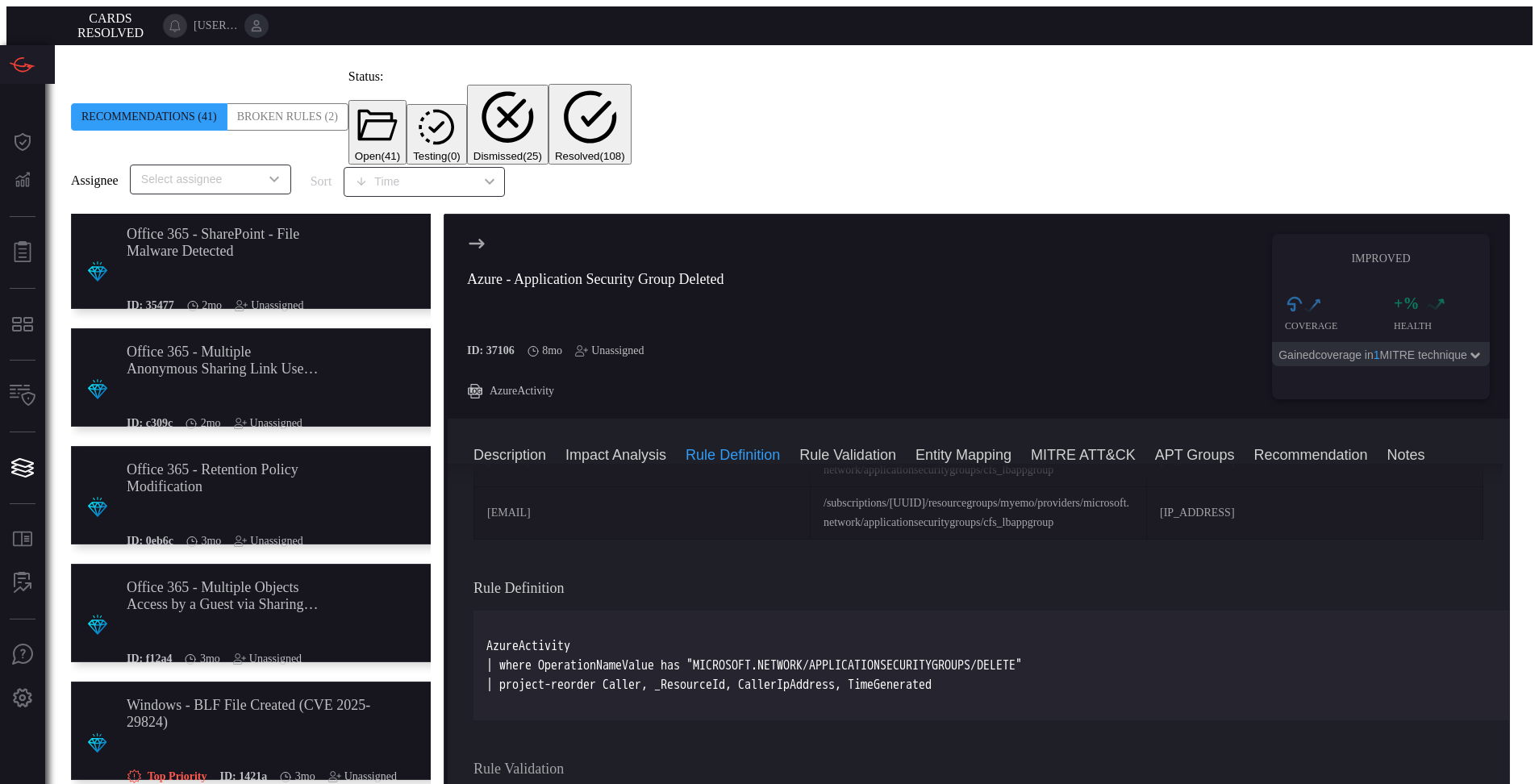 click on "AzureActivity | where OperationNameValue has "MICROSOFT.NETWORK/APPLICATIONSECURITYGROUPS/DELETE" | project-reorder Caller, _ResourceId, CallerIpAddress, TimeGenerated" at bounding box center (991, 665) 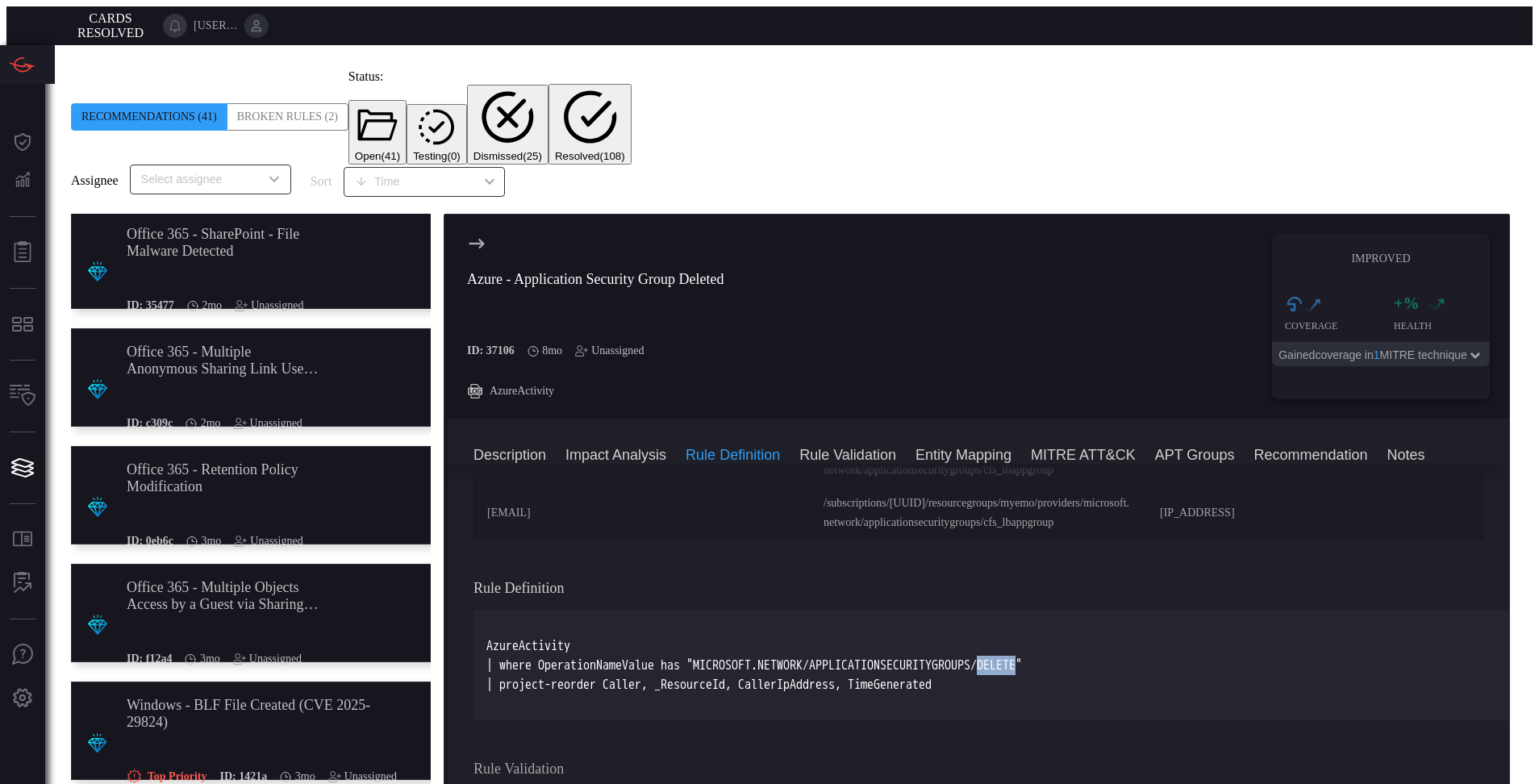 click on "AzureActivity | where OperationNameValue has "MICROSOFT.NETWORK/APPLICATIONSECURITYGROUPS/DELETE" | project-reorder Caller, _ResourceId, CallerIpAddress, TimeGenerated" at bounding box center [991, 665] 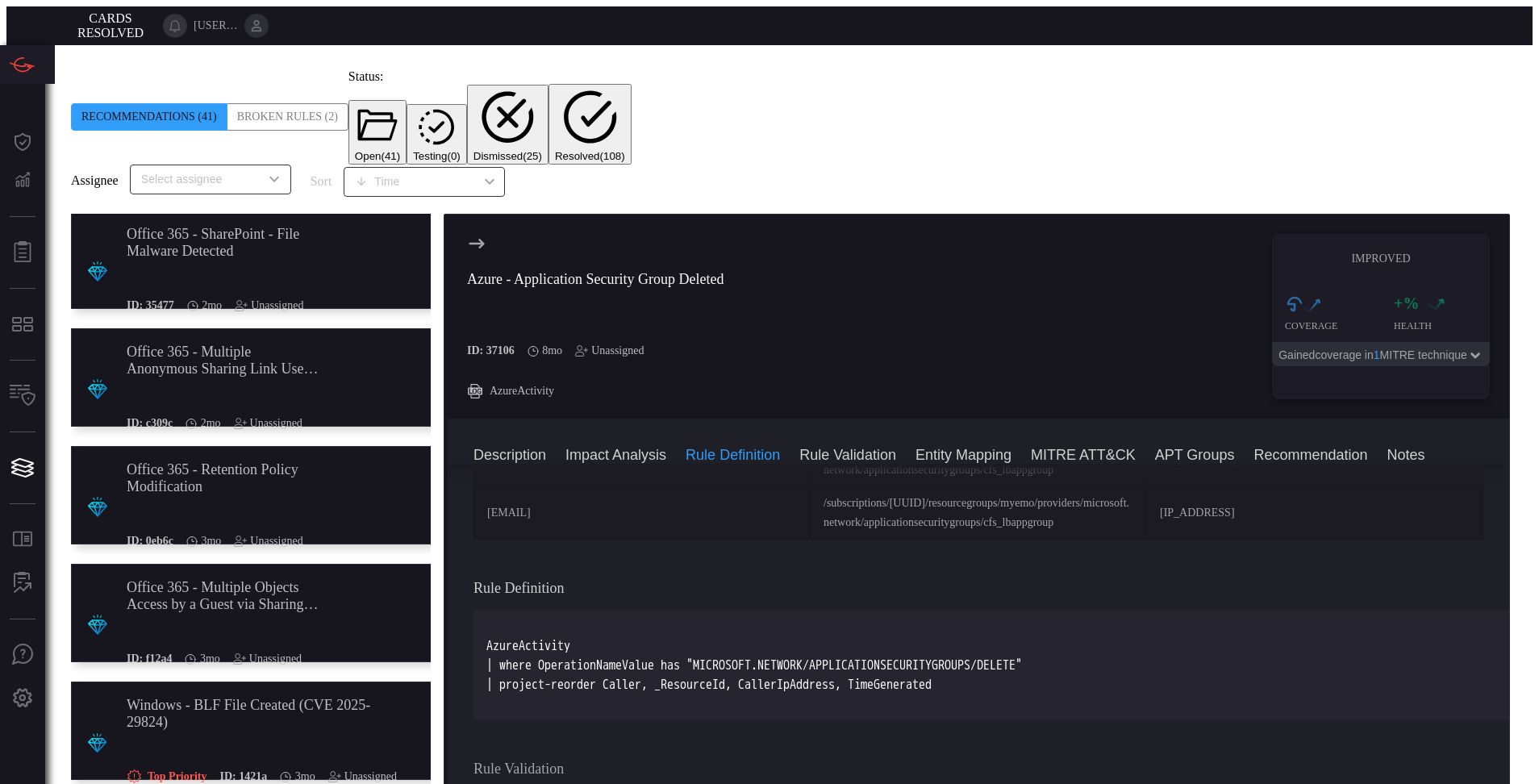 click on "AzureActivity | where OperationNameValue has "MICROSOFT.NETWORK/APPLICATIONSECURITYGROUPS/DELETE" | project-reorder Caller, _ResourceId, CallerIpAddress, TimeGenerated" at bounding box center [991, 665] 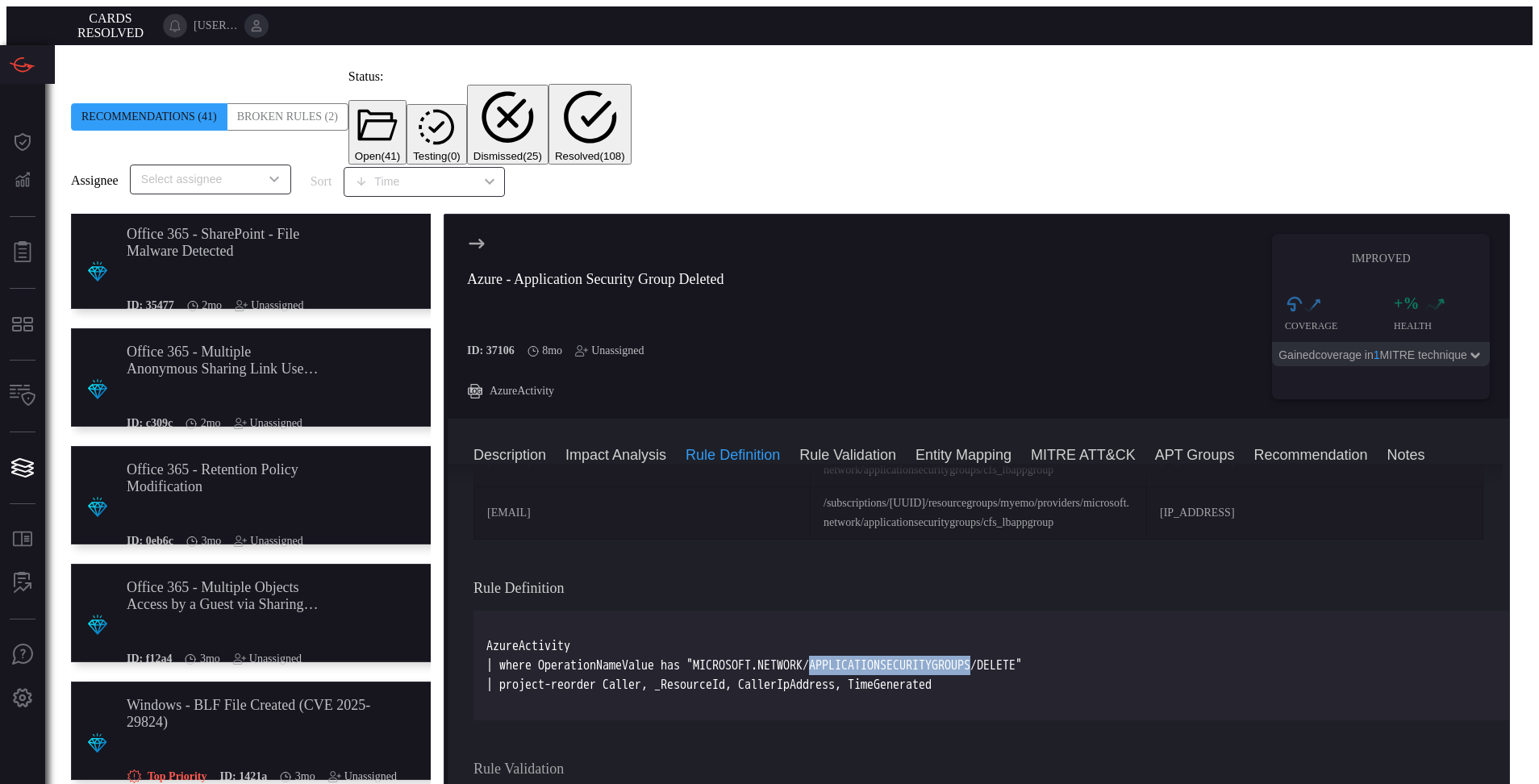 click on "AzureActivity | where OperationNameValue has "MICROSOFT.NETWORK/APPLICATIONSECURITYGROUPS/DELETE" | project-reorder Caller, _ResourceId, CallerIpAddress, TimeGenerated" at bounding box center (991, 665) 